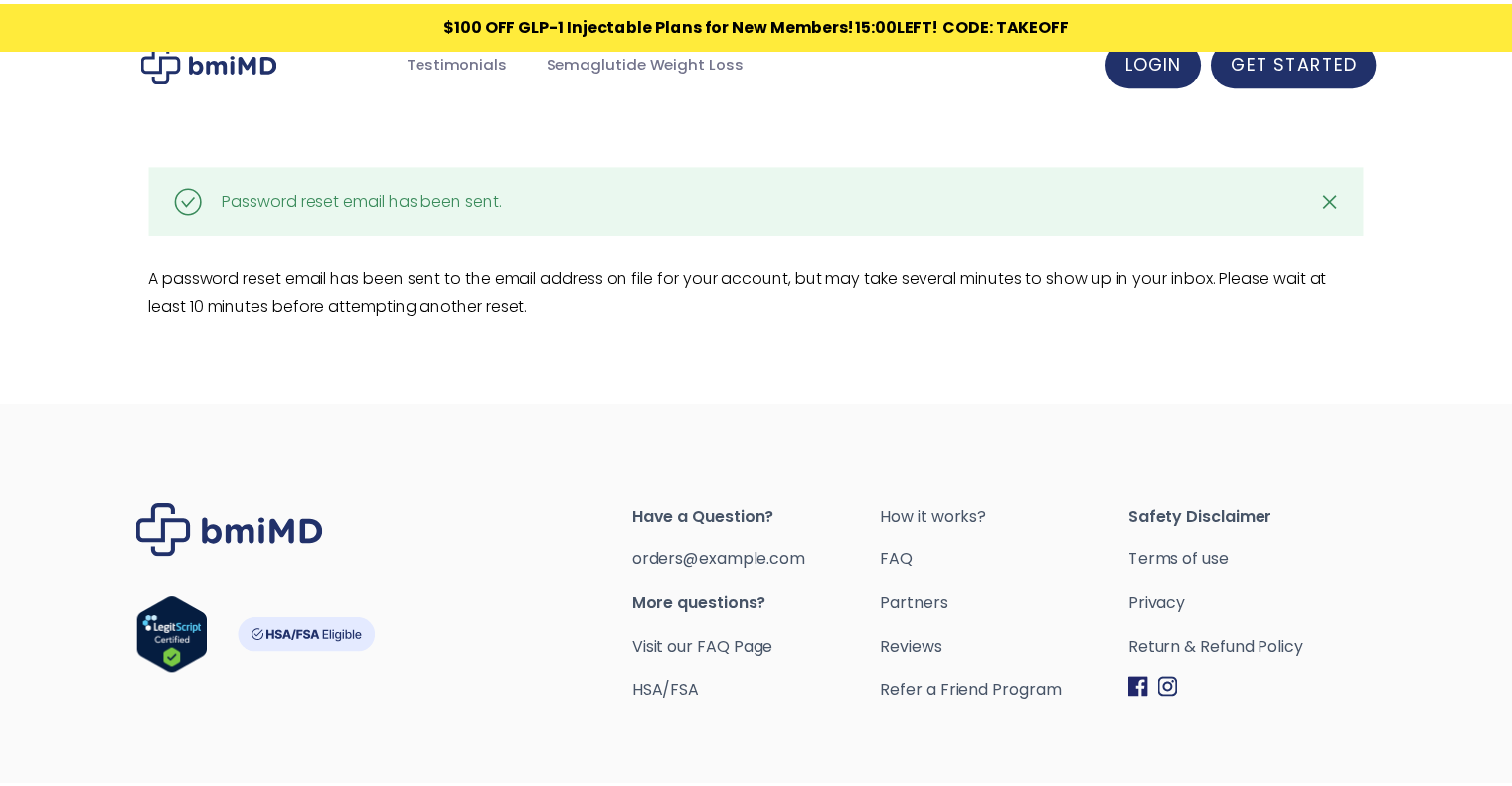 scroll, scrollTop: 0, scrollLeft: 0, axis: both 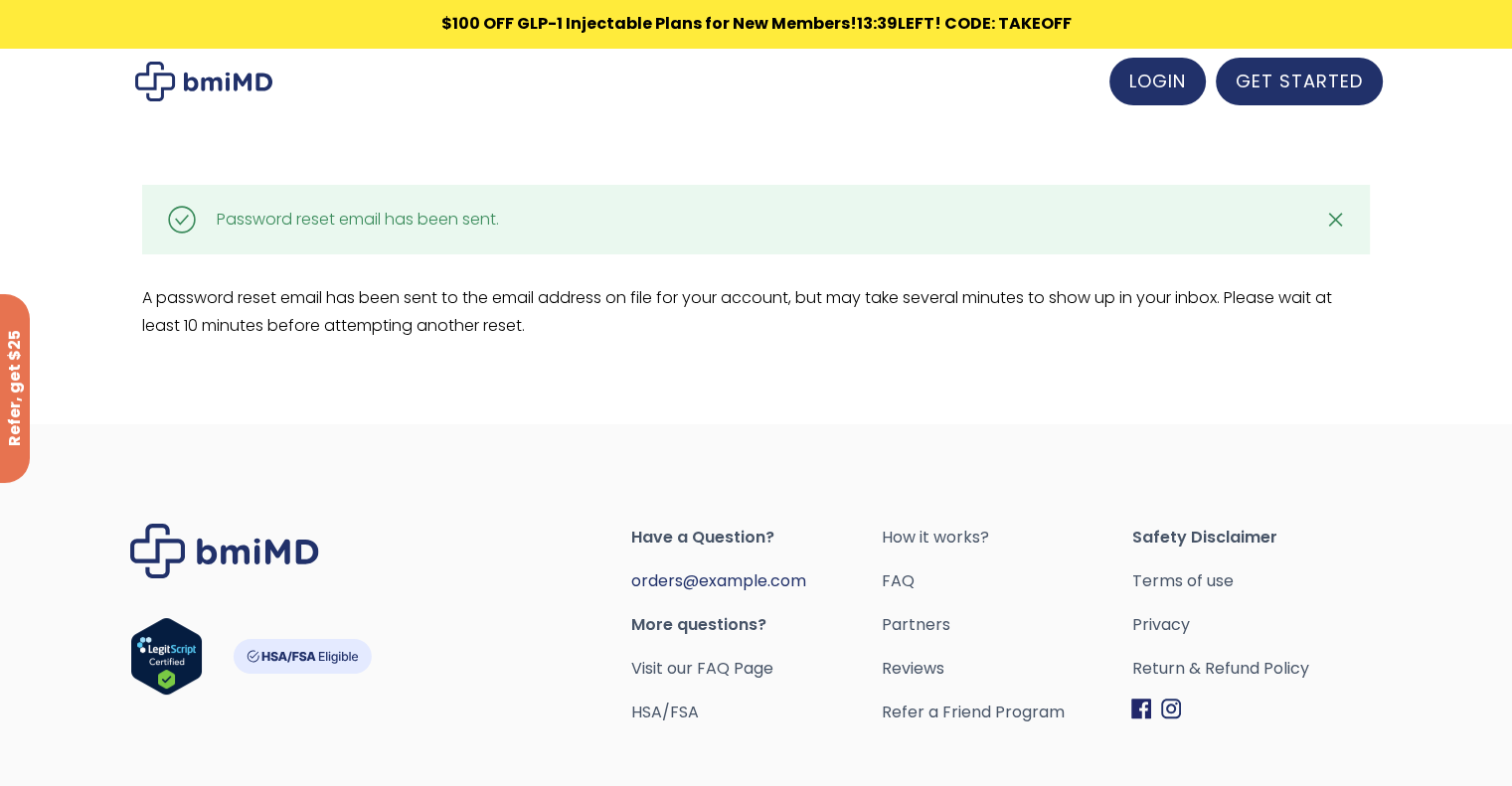 click on "[EMAIL]" at bounding box center (719, 580) 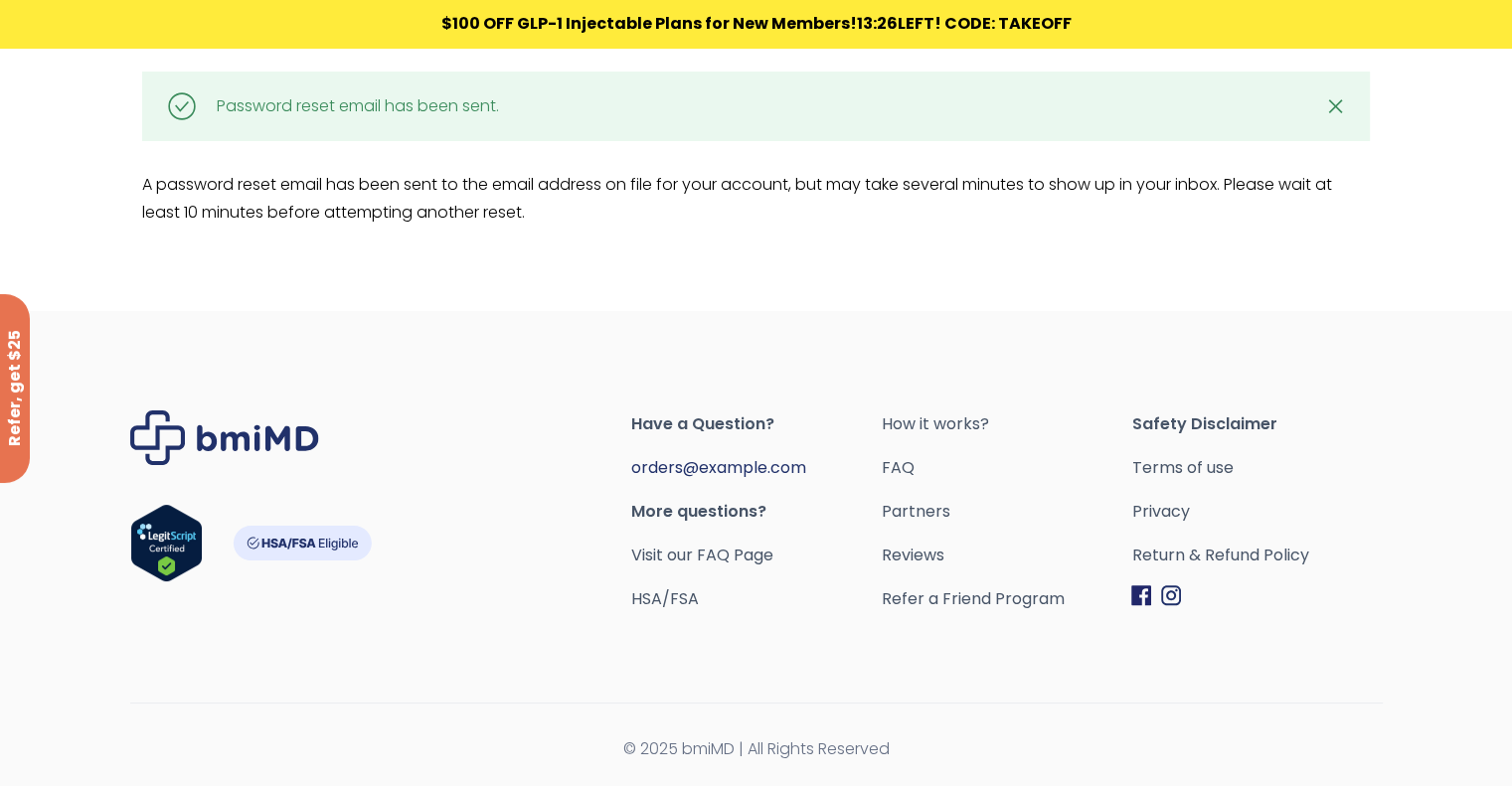 scroll, scrollTop: 0, scrollLeft: 0, axis: both 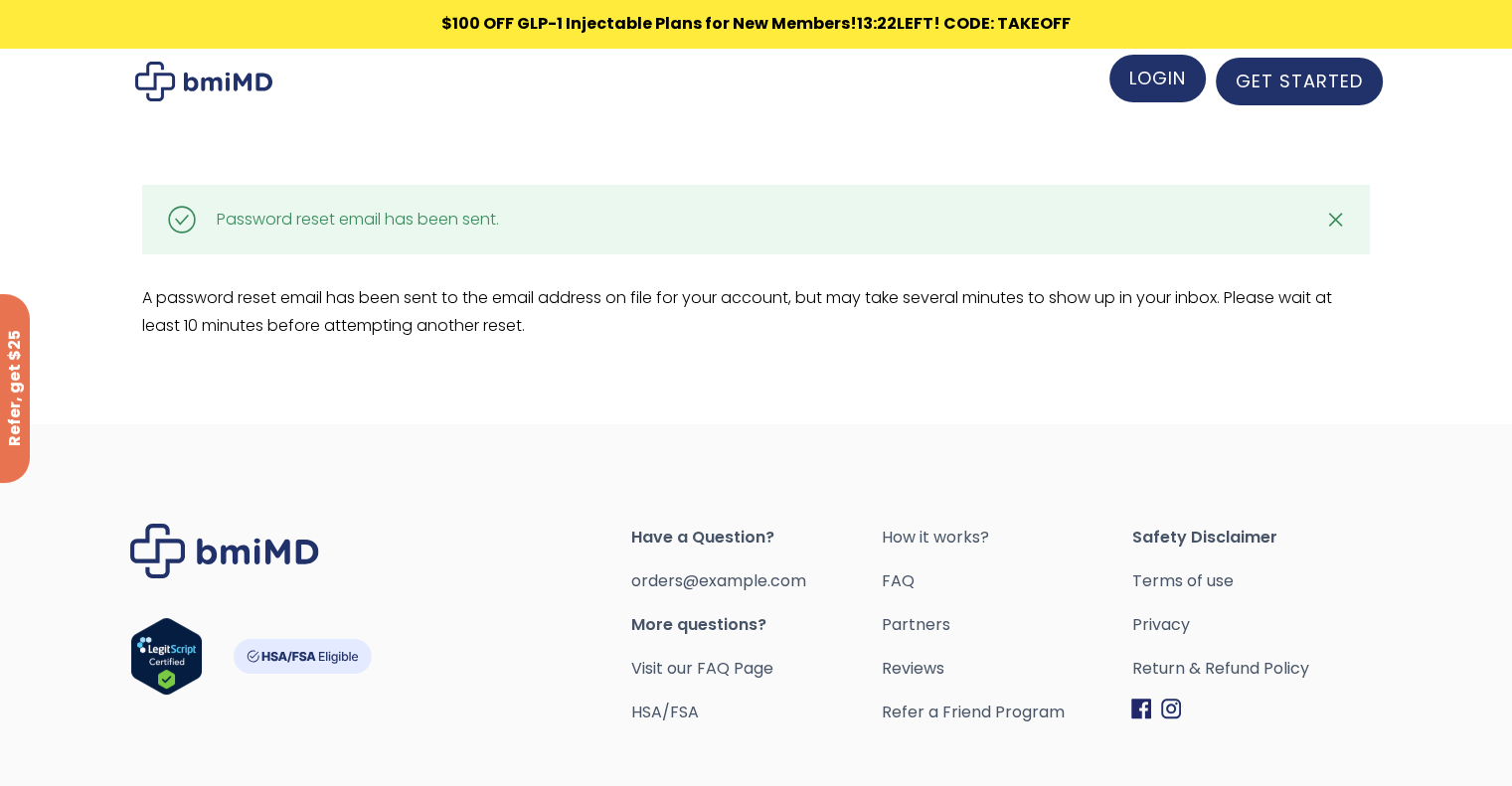 click on "LOGIN" at bounding box center (1157, 78) 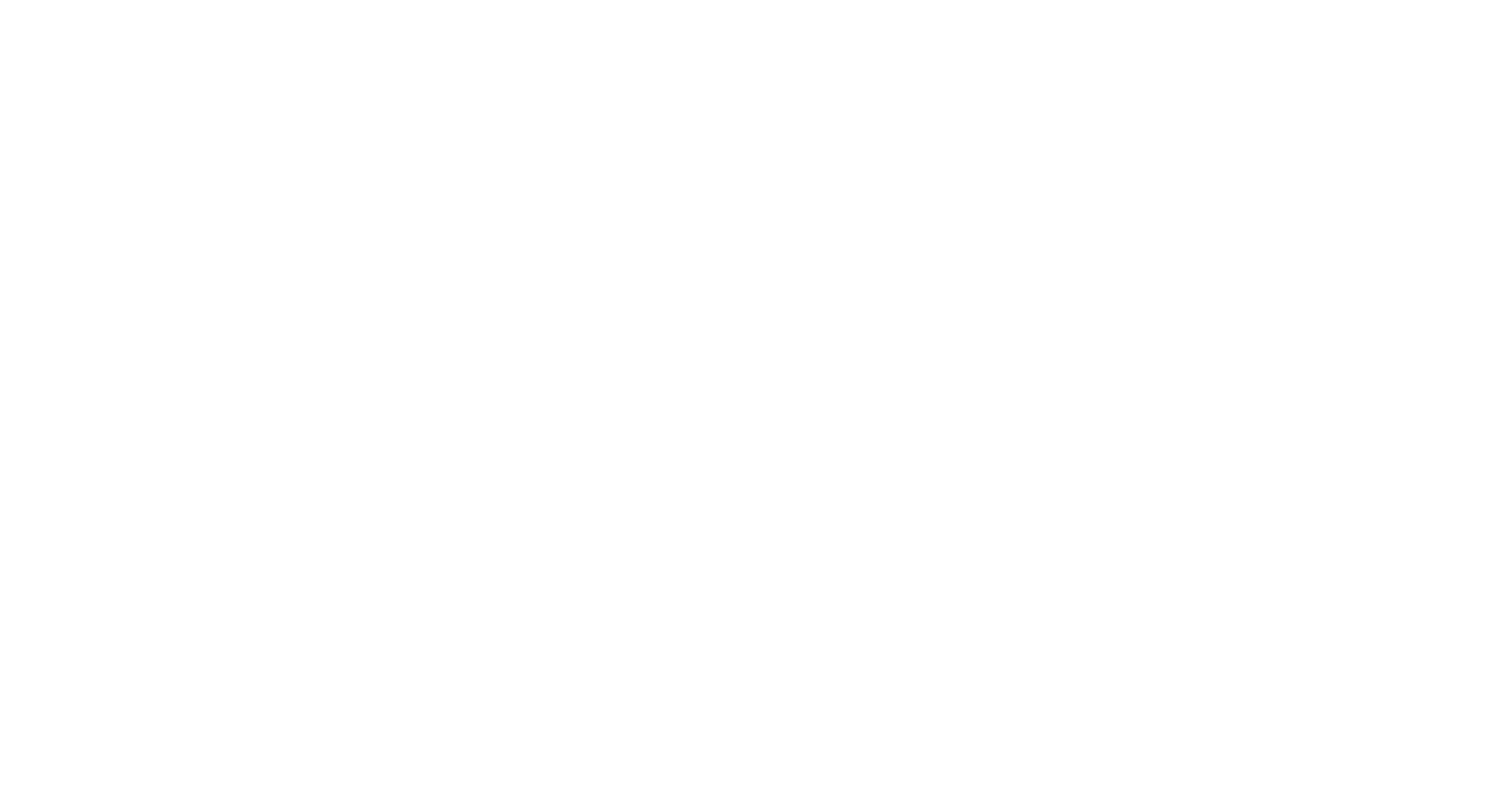 scroll, scrollTop: 0, scrollLeft: 0, axis: both 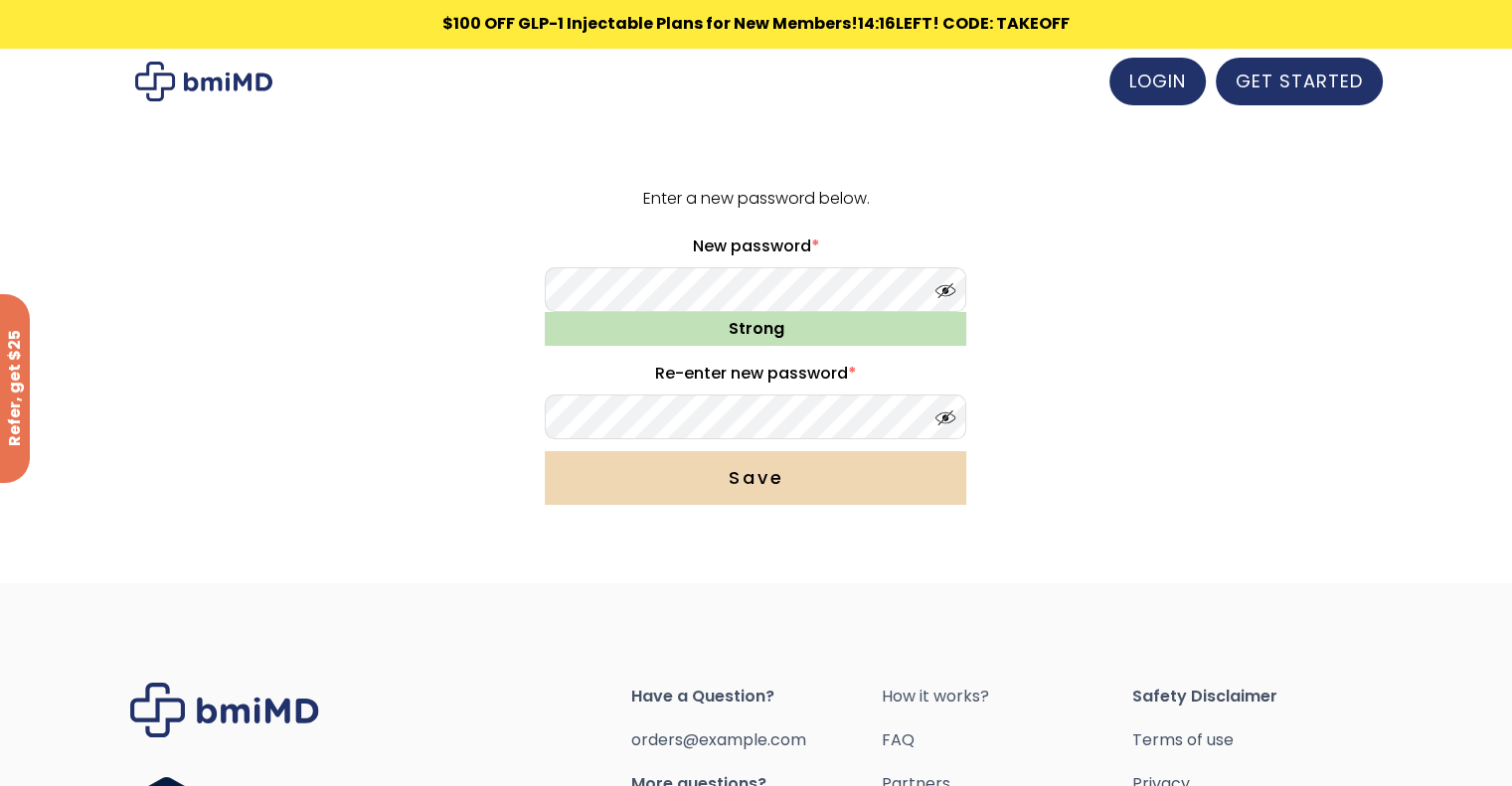 click on "Save" at bounding box center (756, 478) 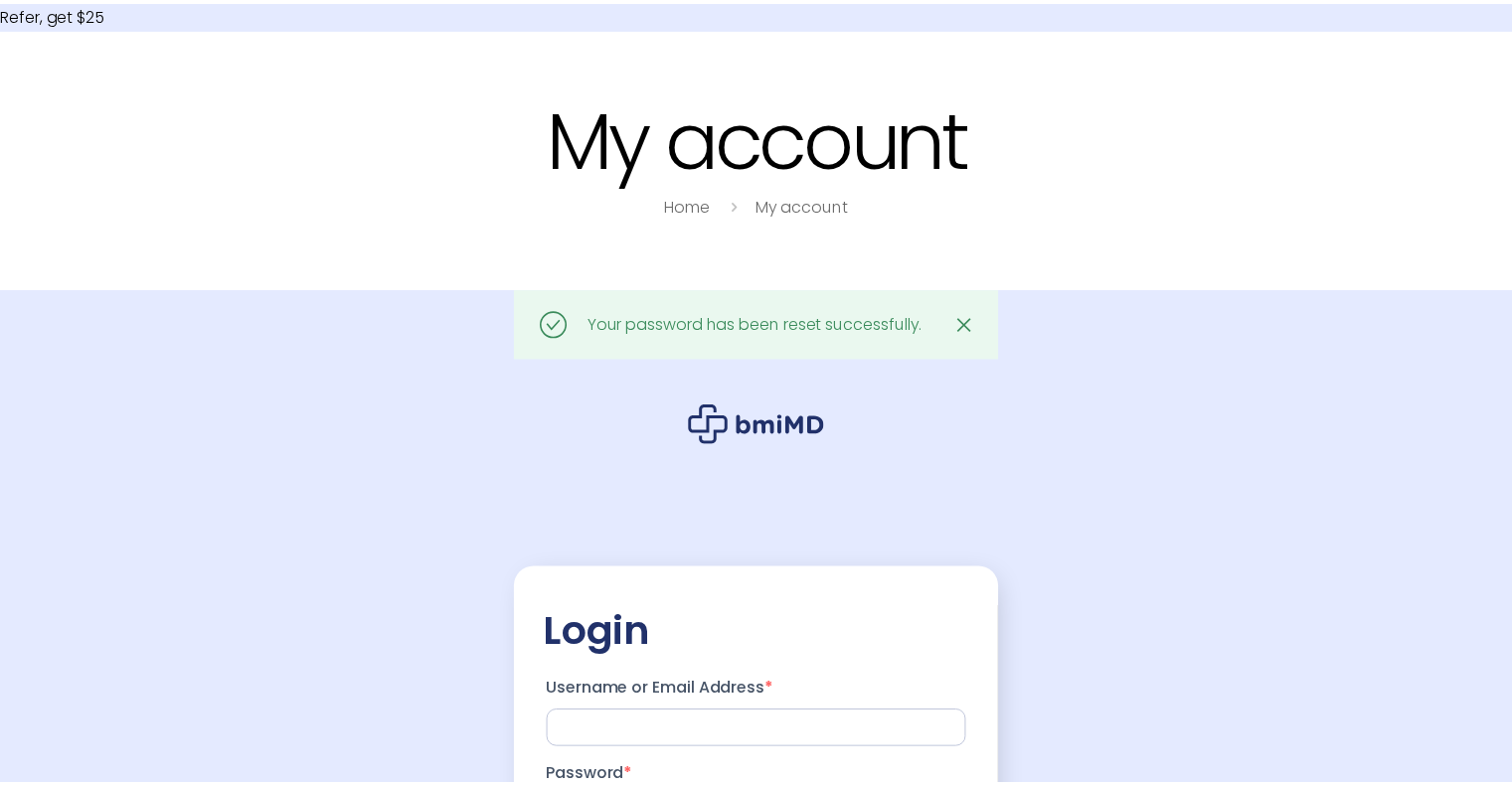 scroll, scrollTop: 0, scrollLeft: 0, axis: both 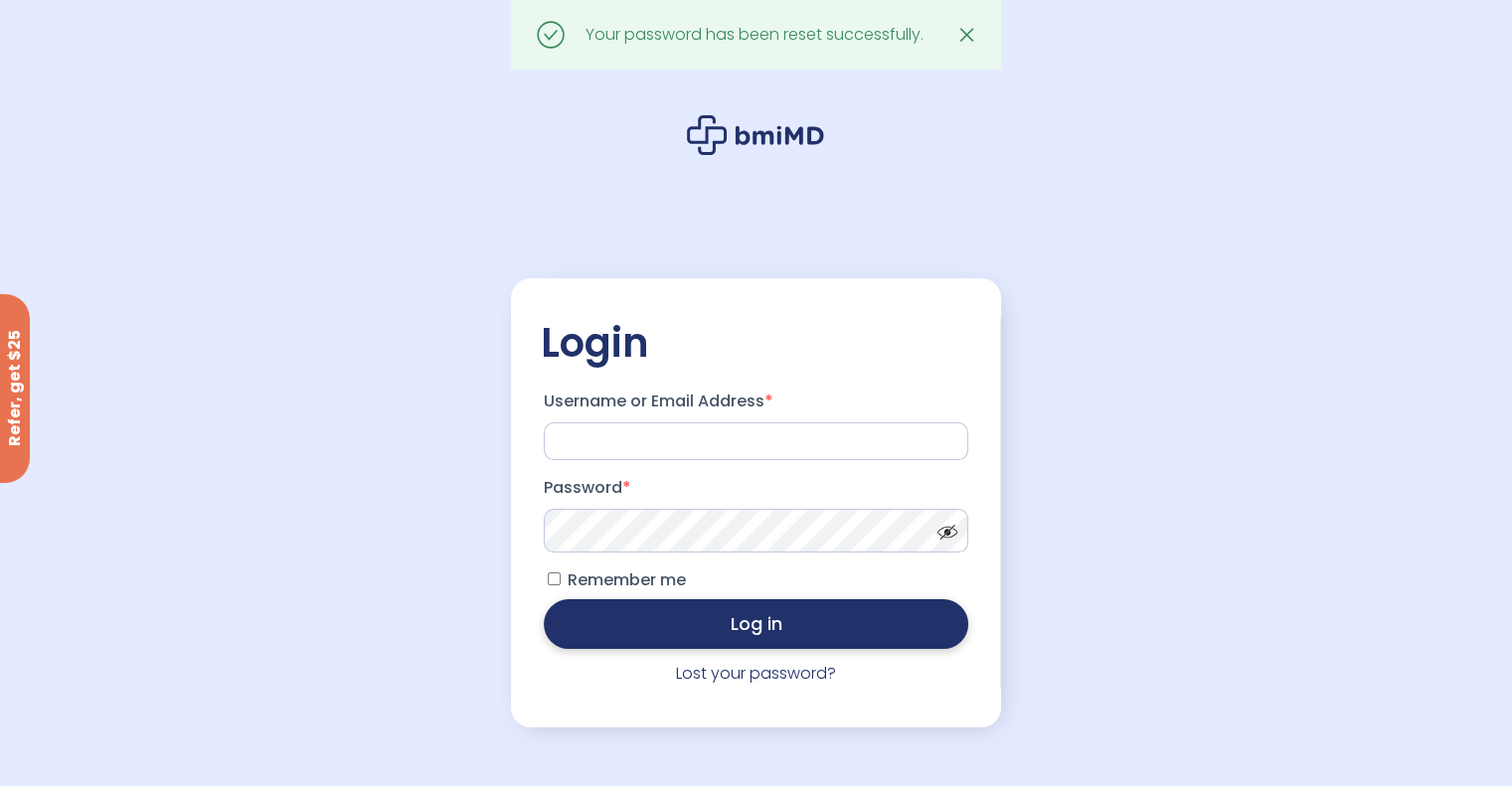 type on "**********" 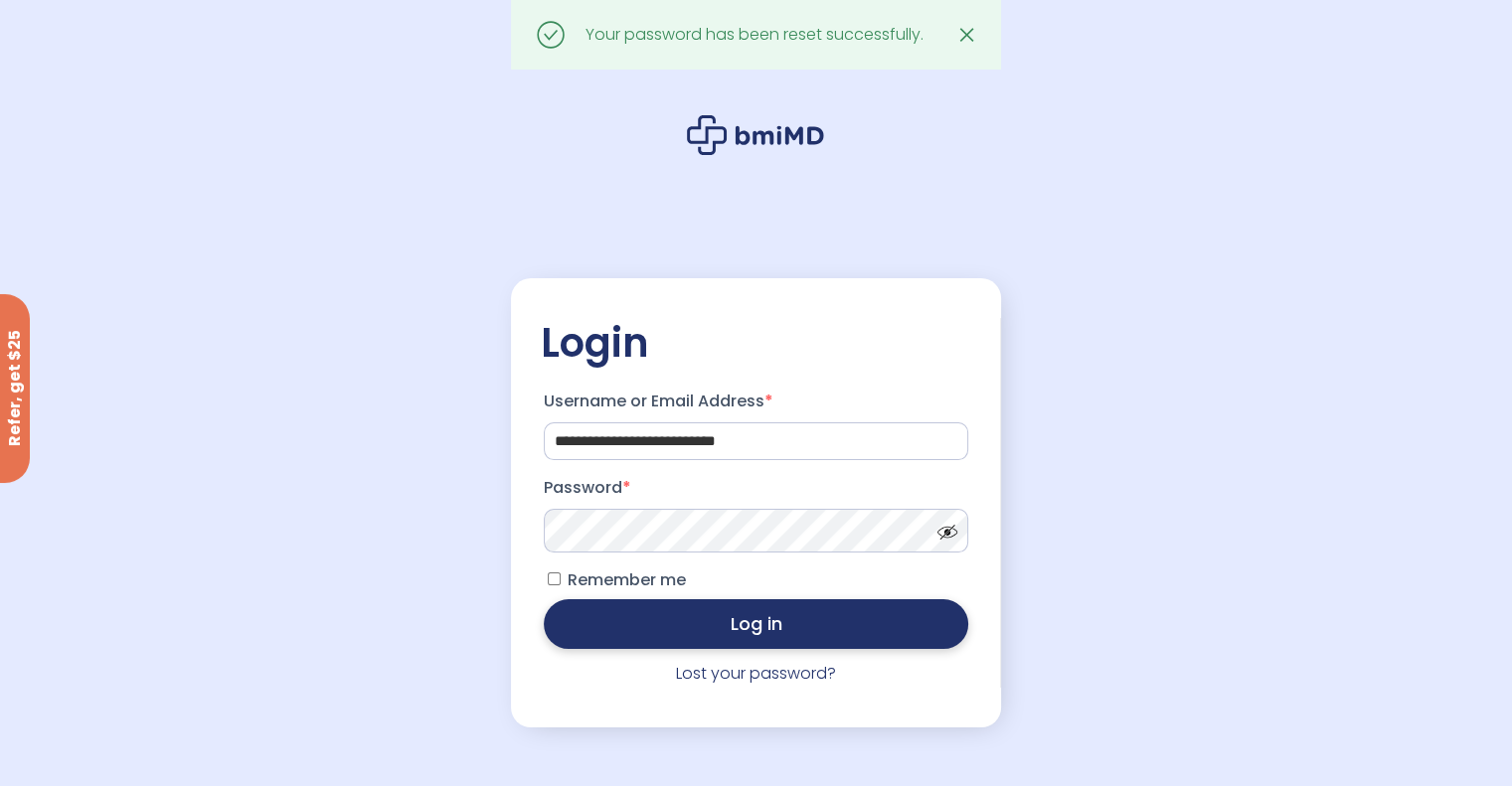 click on "Log in" at bounding box center (756, 624) 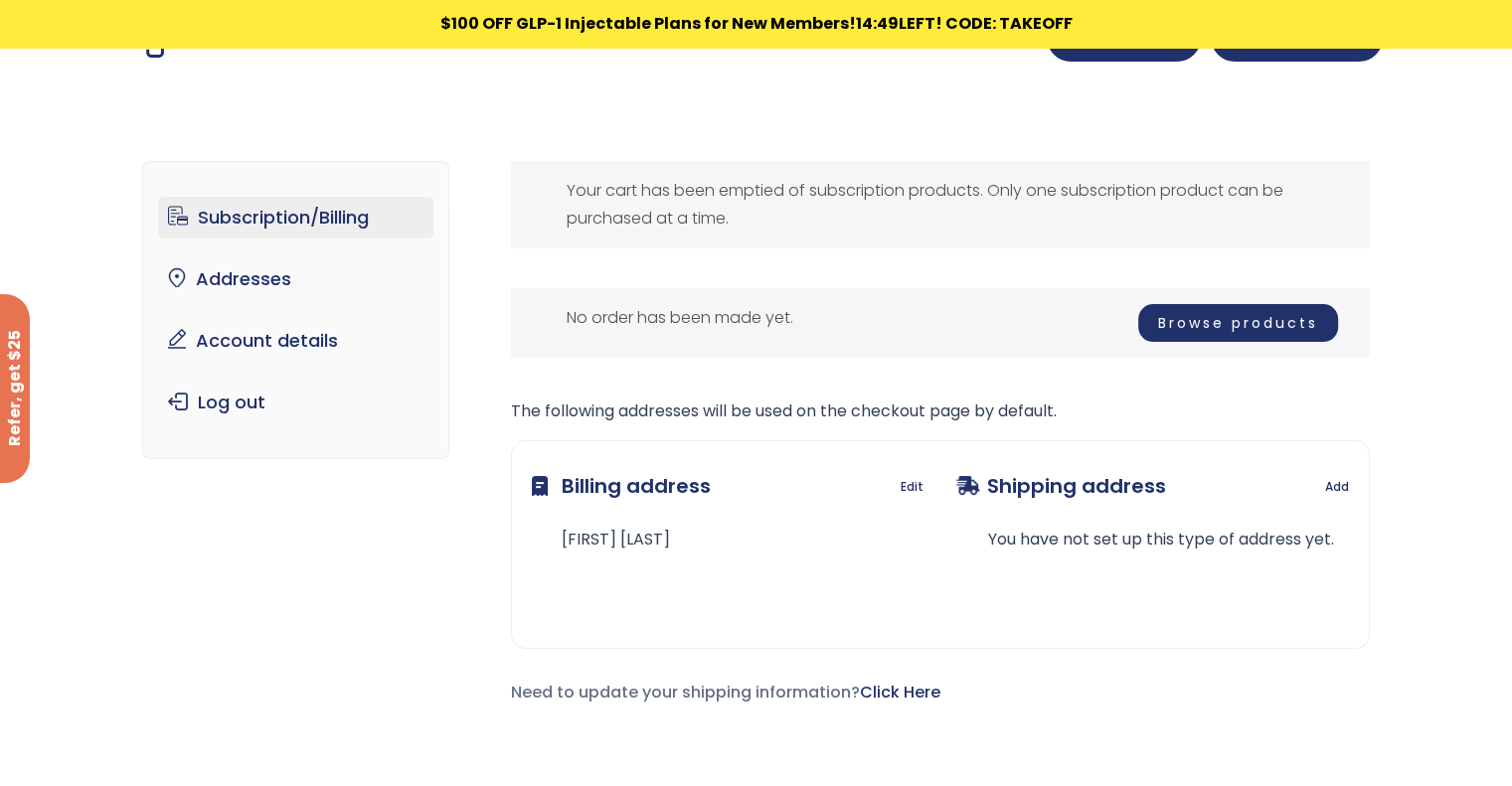 scroll, scrollTop: 0, scrollLeft: 0, axis: both 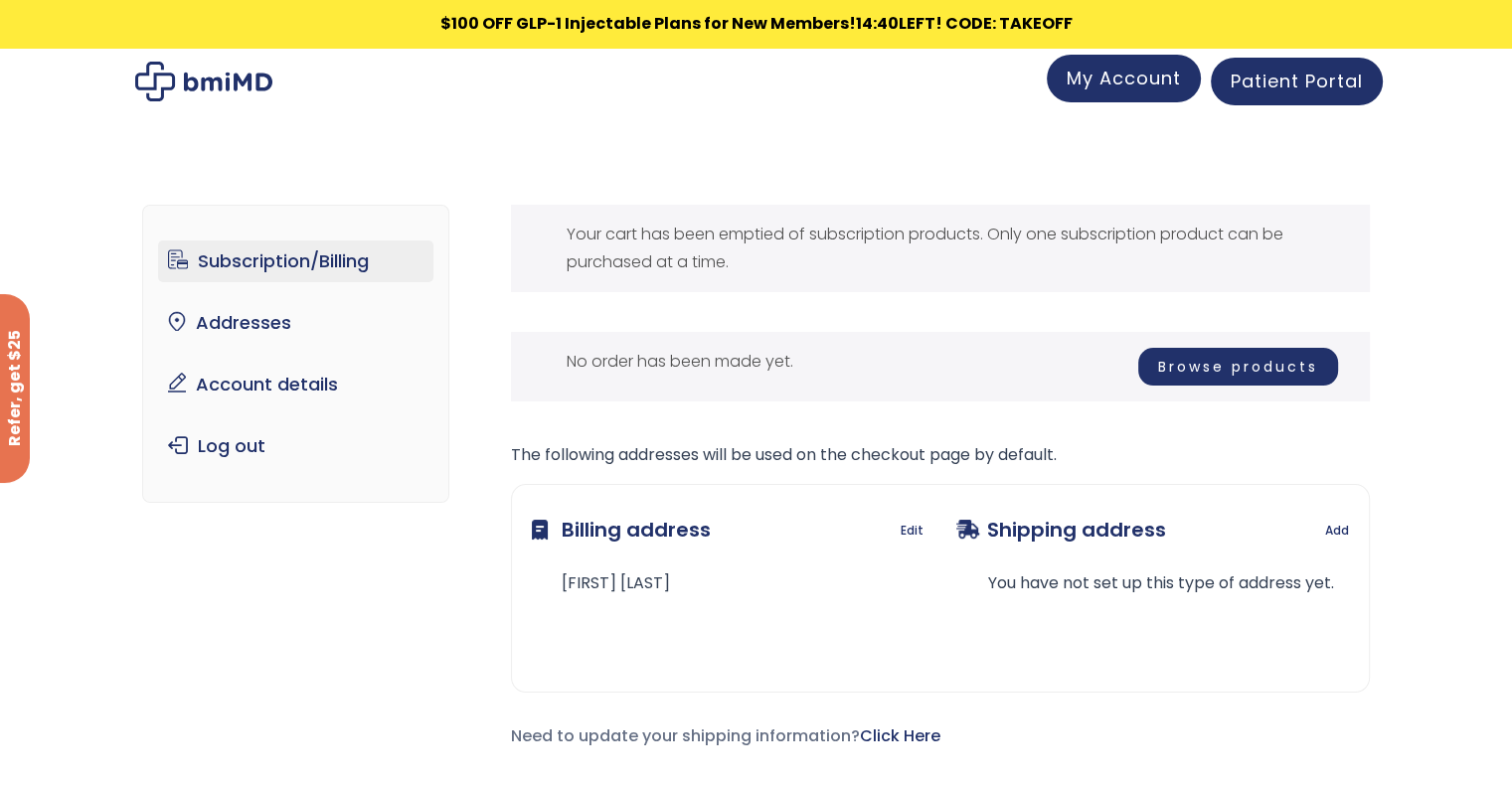 click on "My Account" at bounding box center [1123, 78] 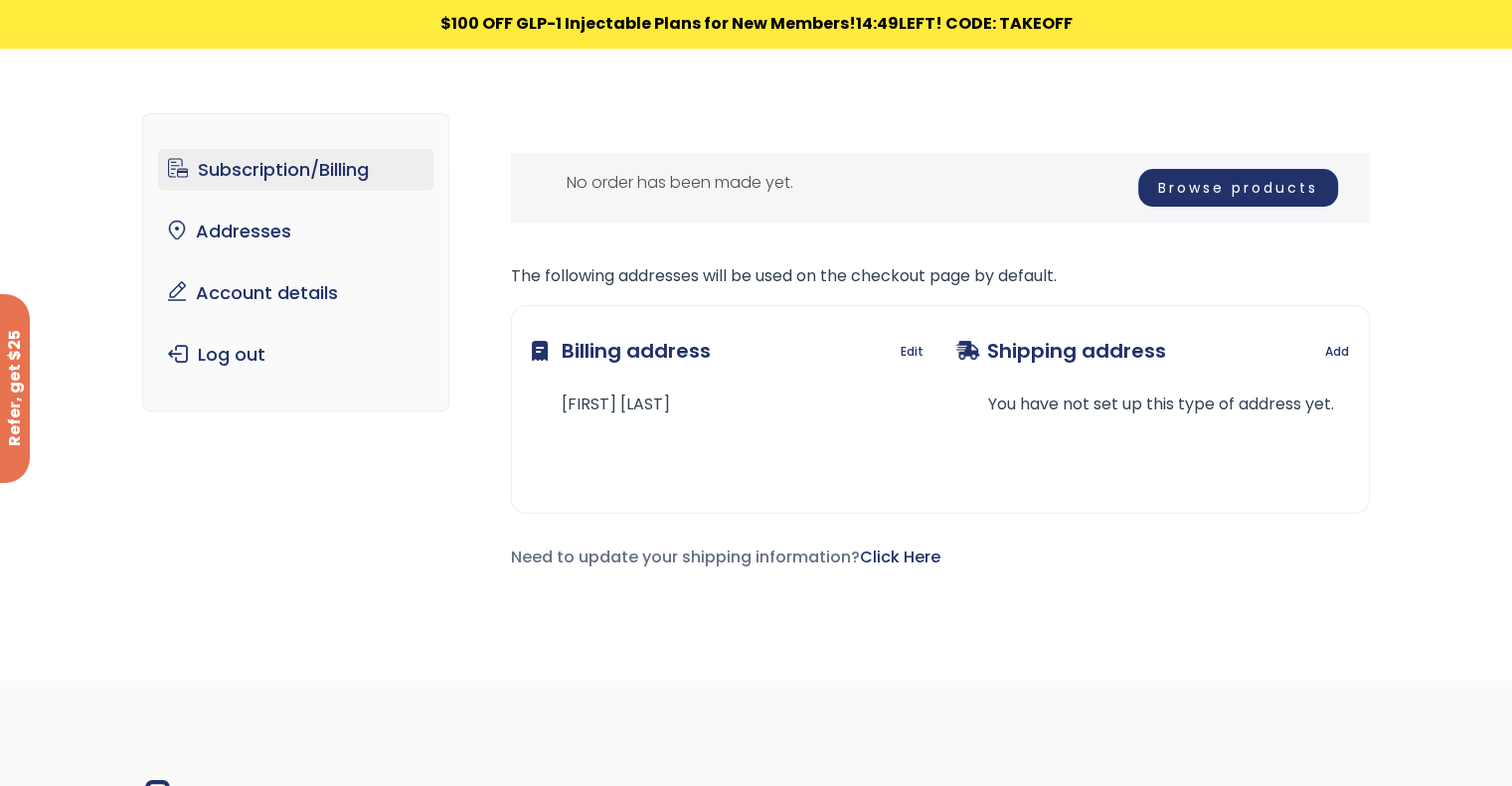 scroll, scrollTop: 94, scrollLeft: 0, axis: vertical 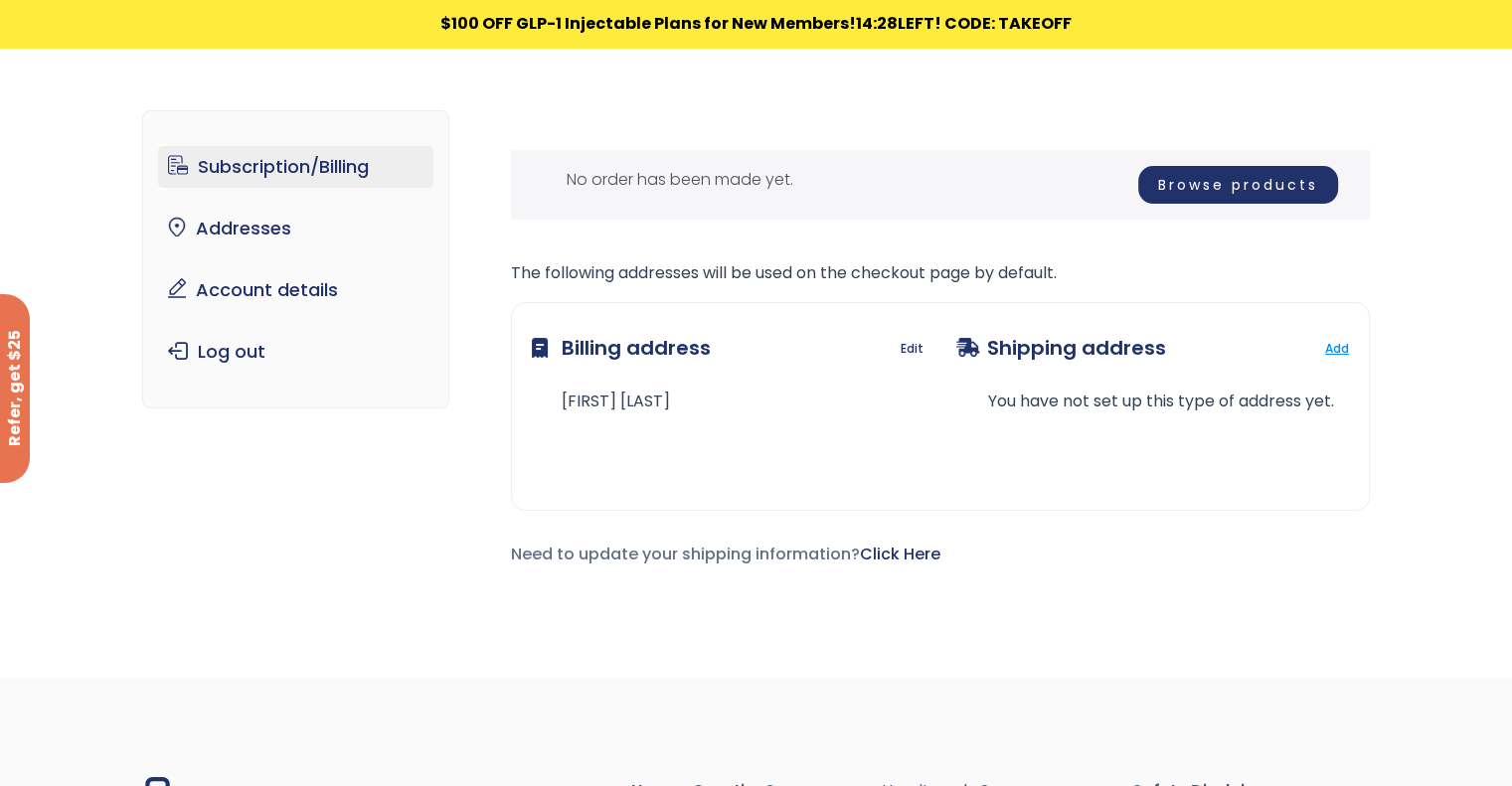 click on "Add" at bounding box center [1337, 349] 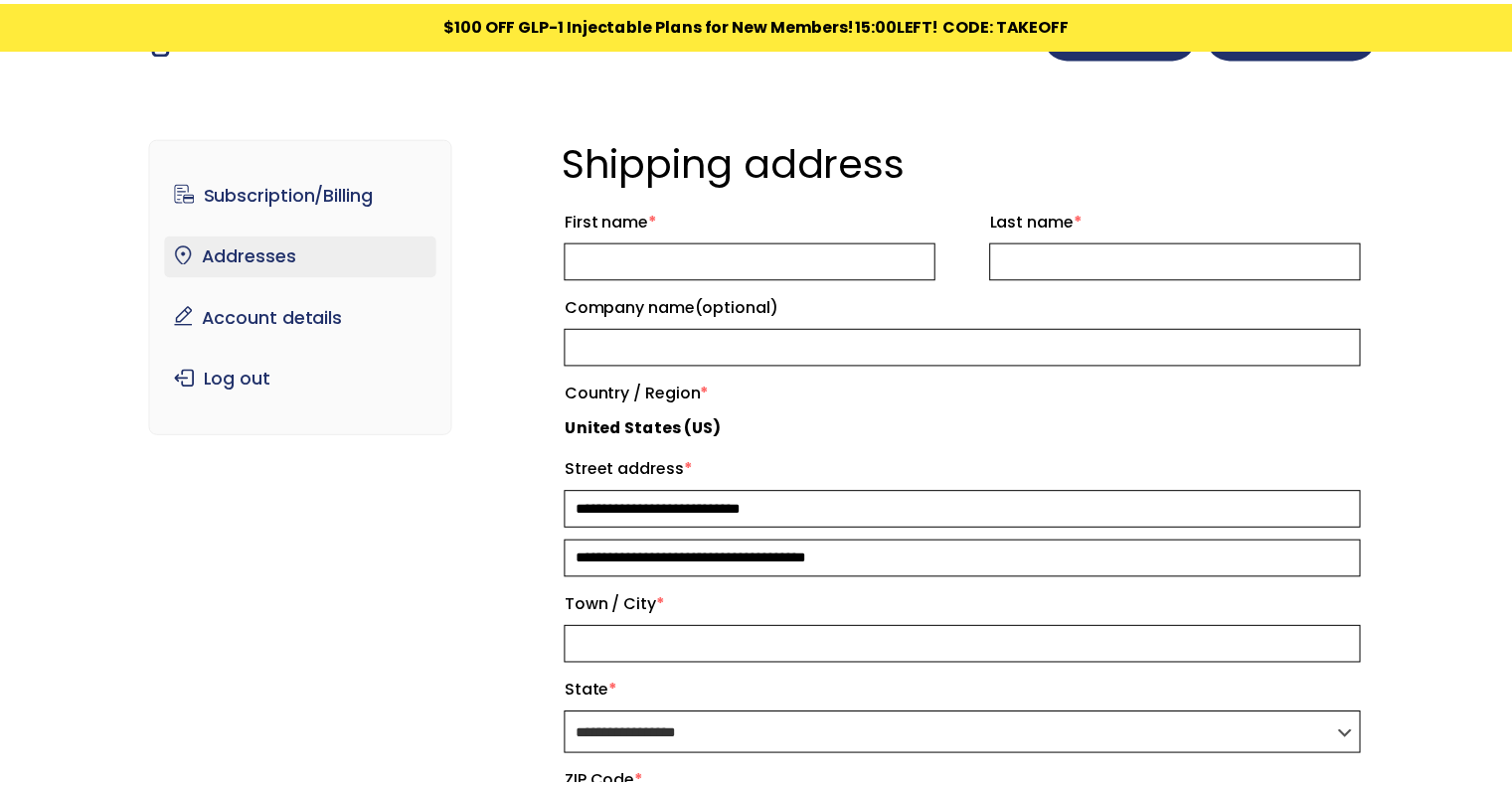 scroll, scrollTop: 0, scrollLeft: 0, axis: both 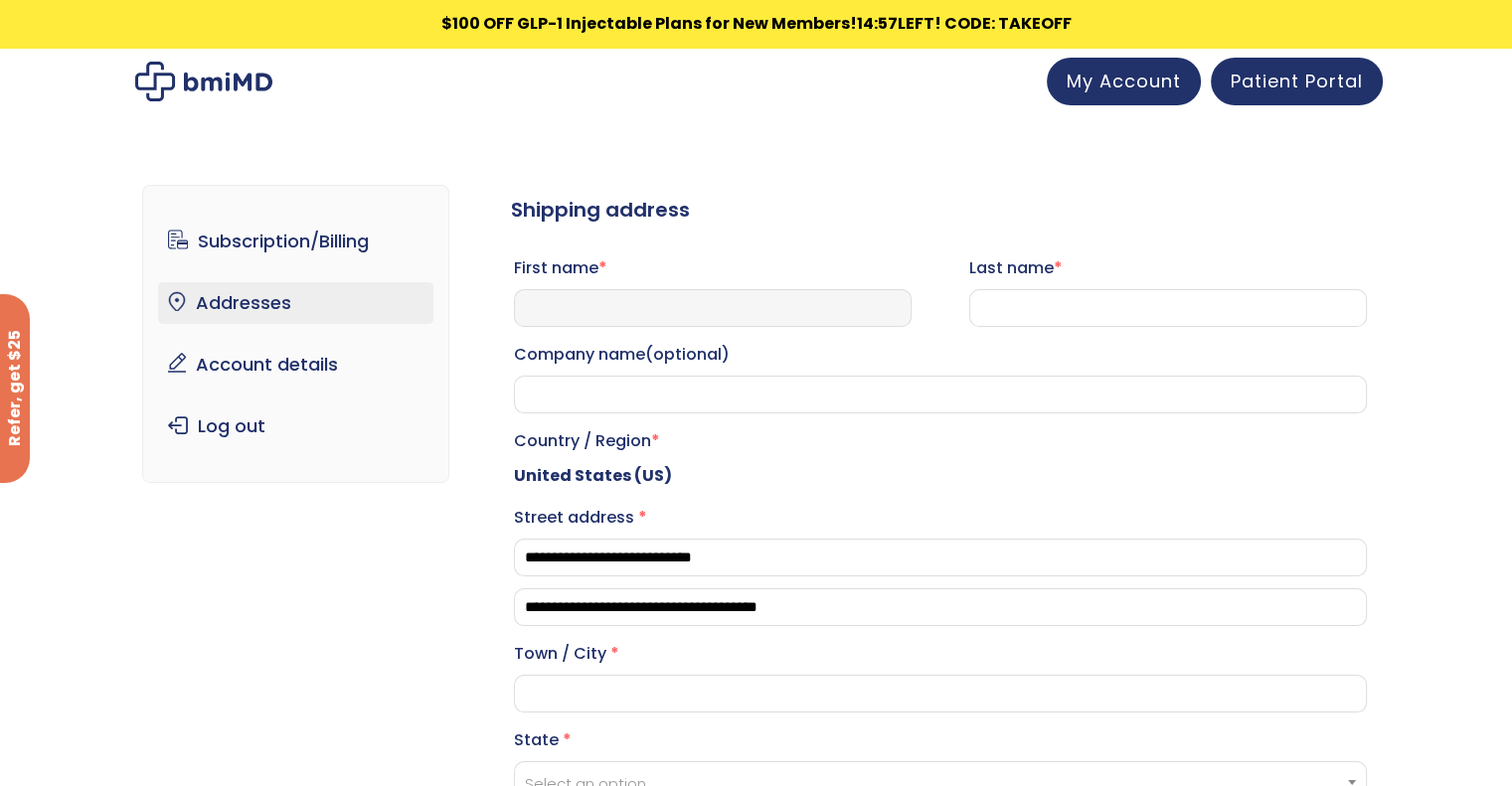 click on "[FIRST] *" at bounding box center [713, 308] 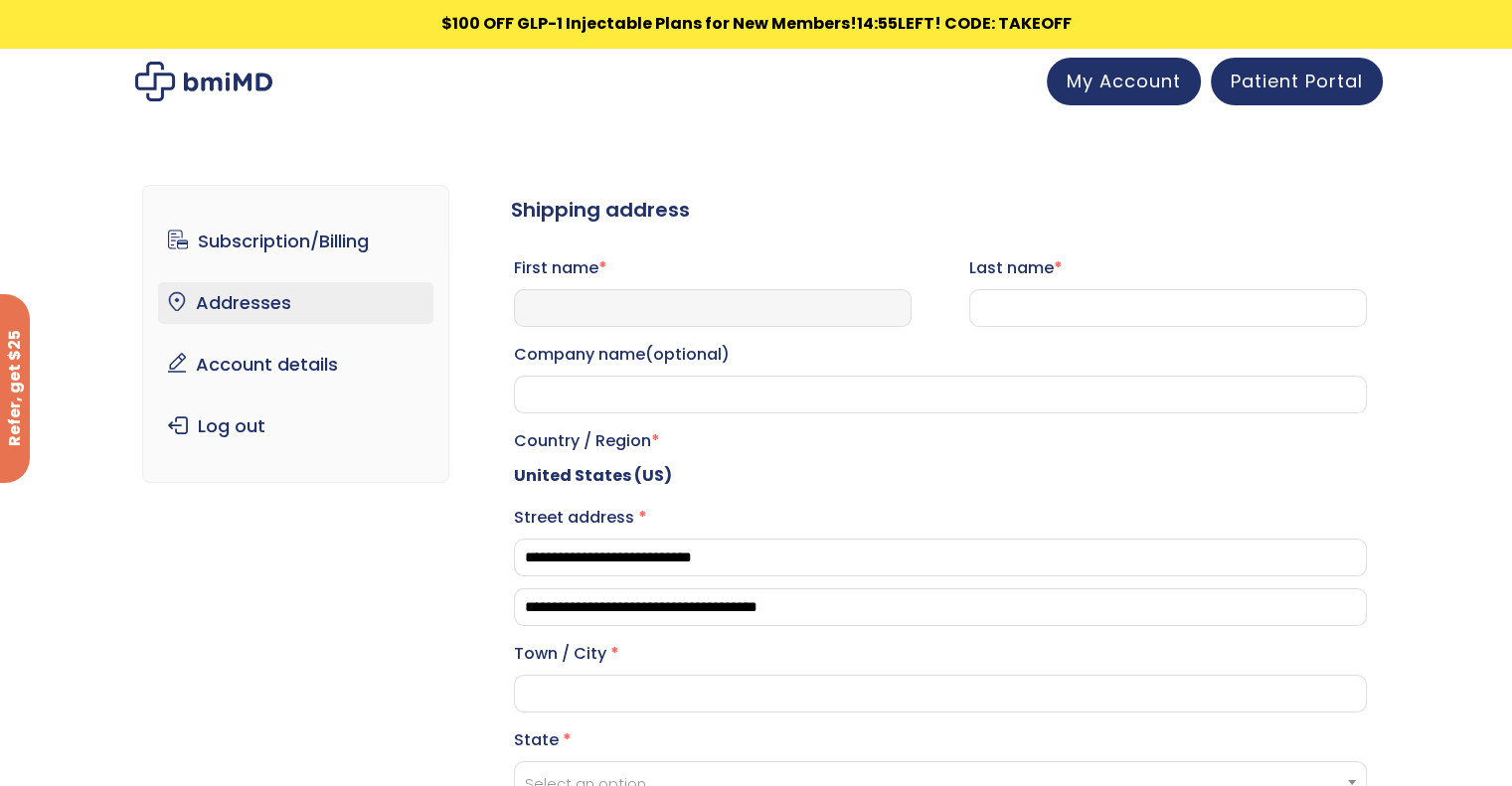 type on "*****" 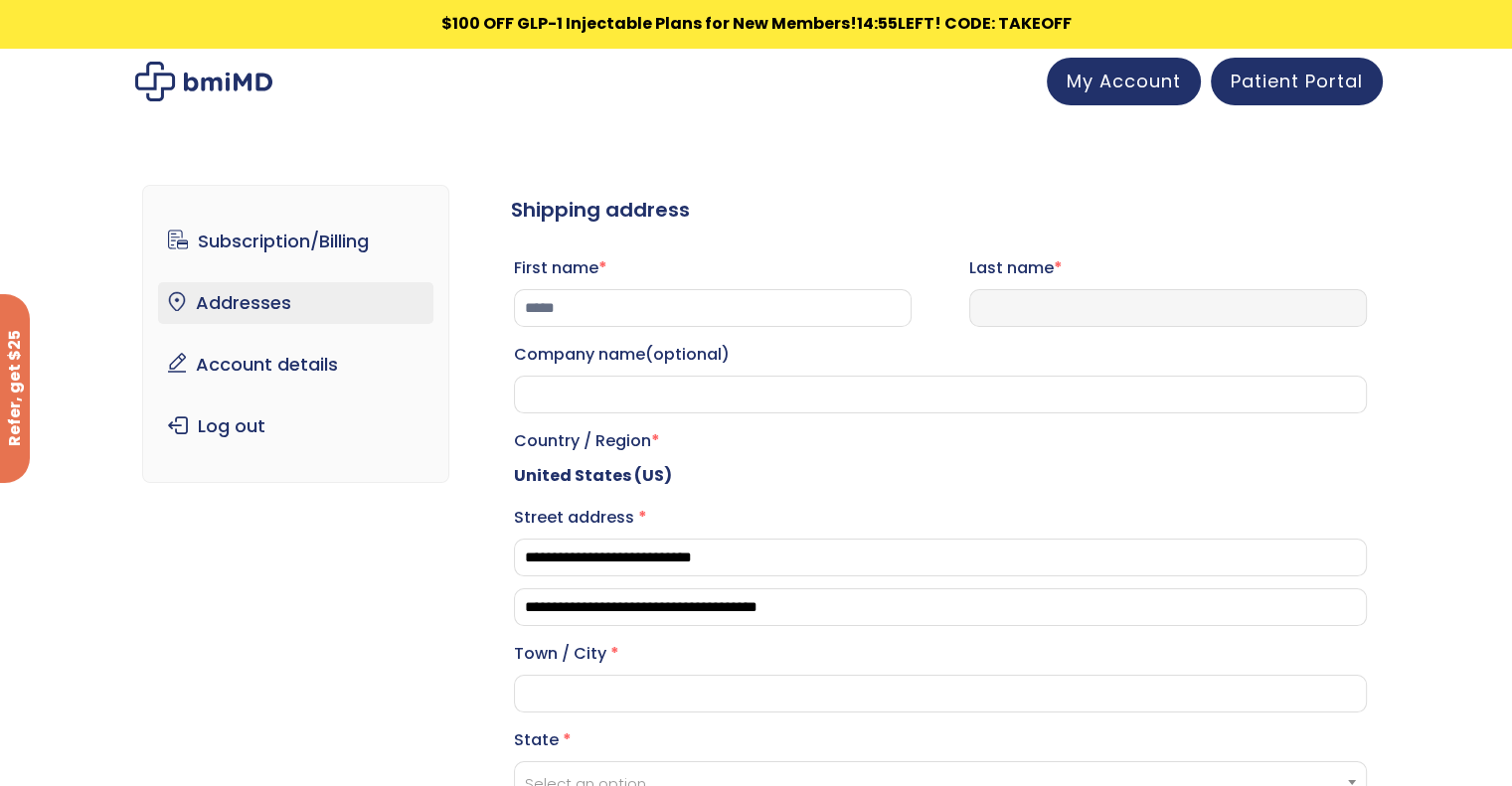 type on "**********" 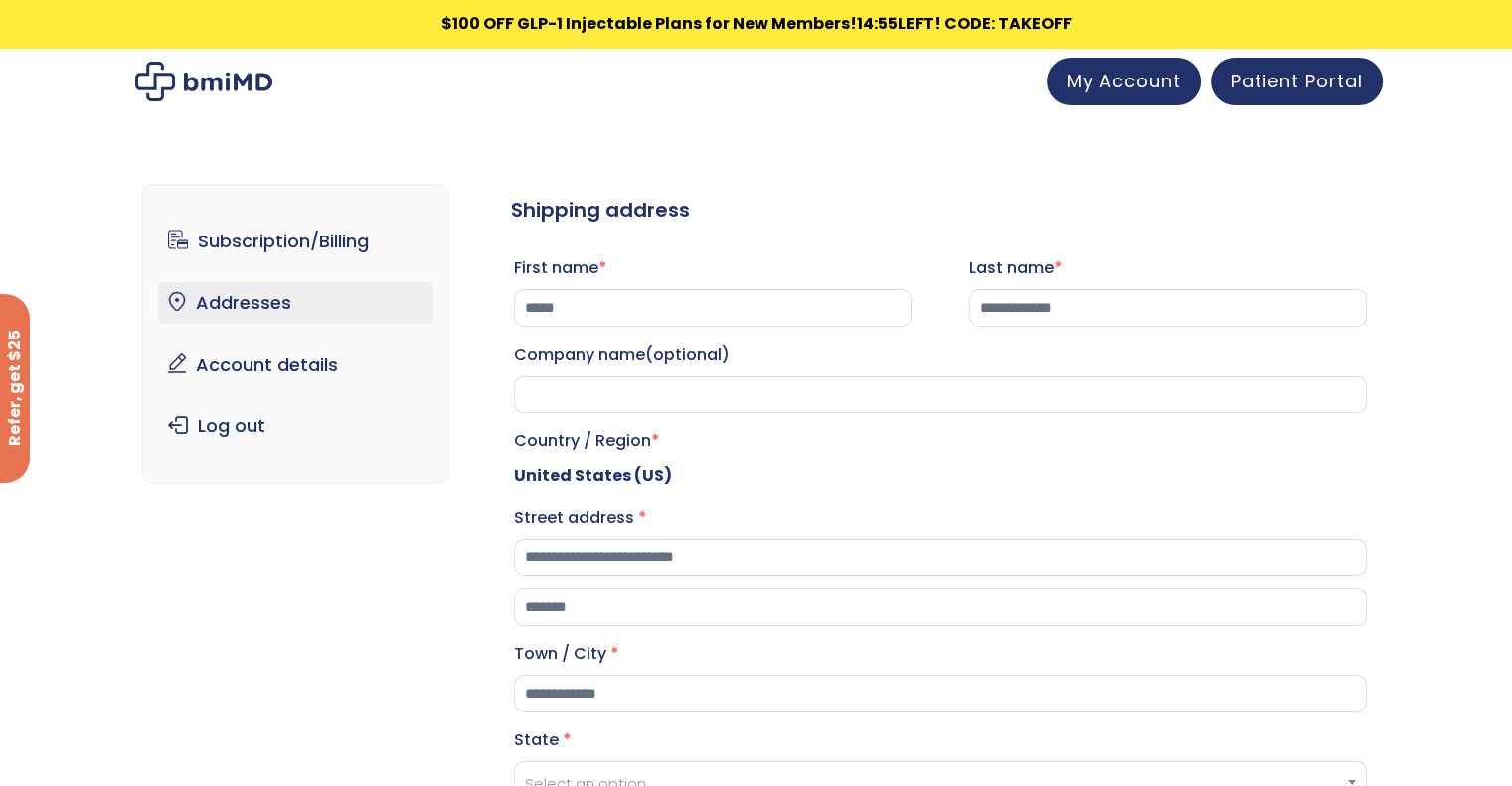 select on "**" 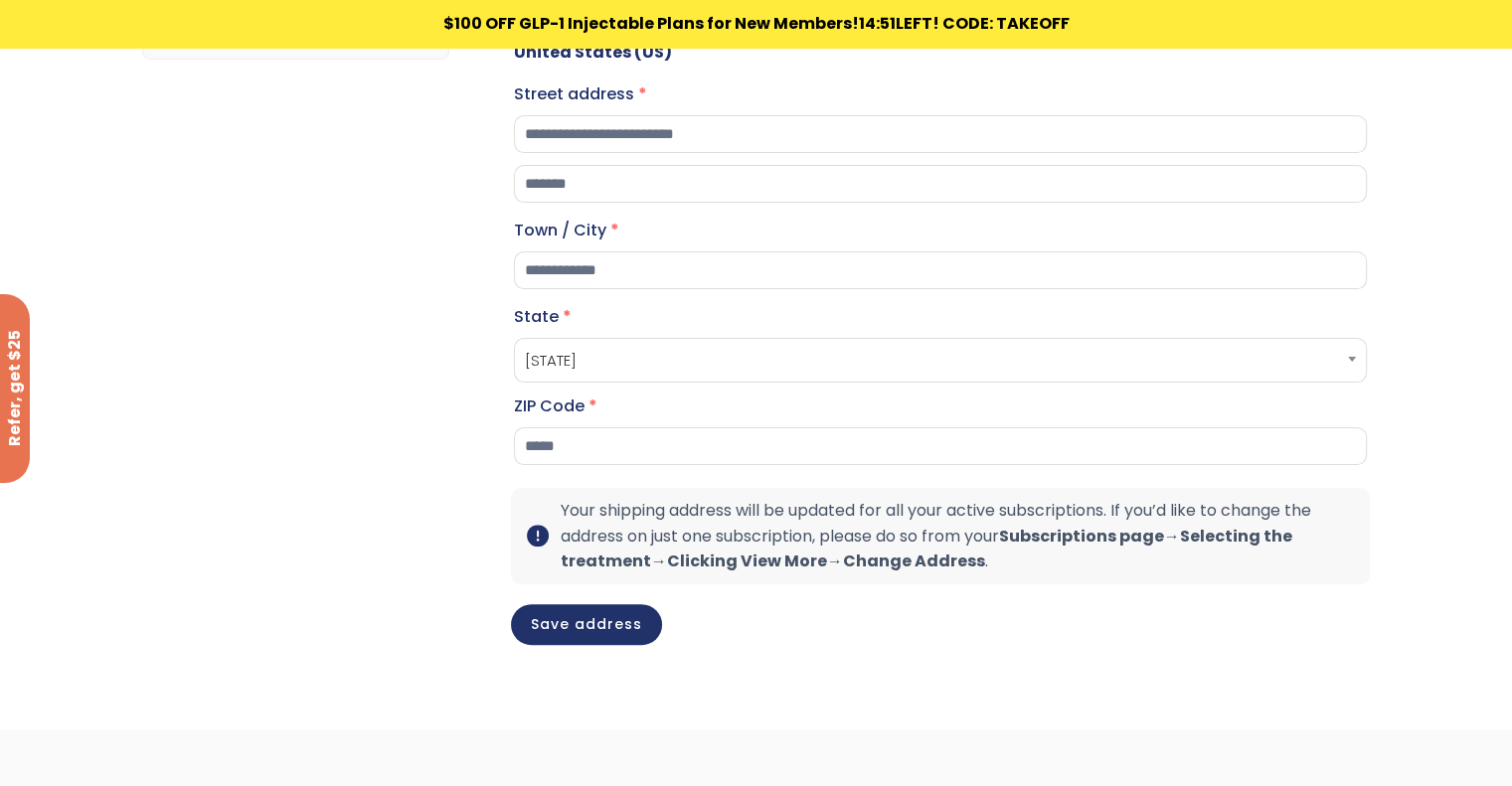 scroll, scrollTop: 424, scrollLeft: 0, axis: vertical 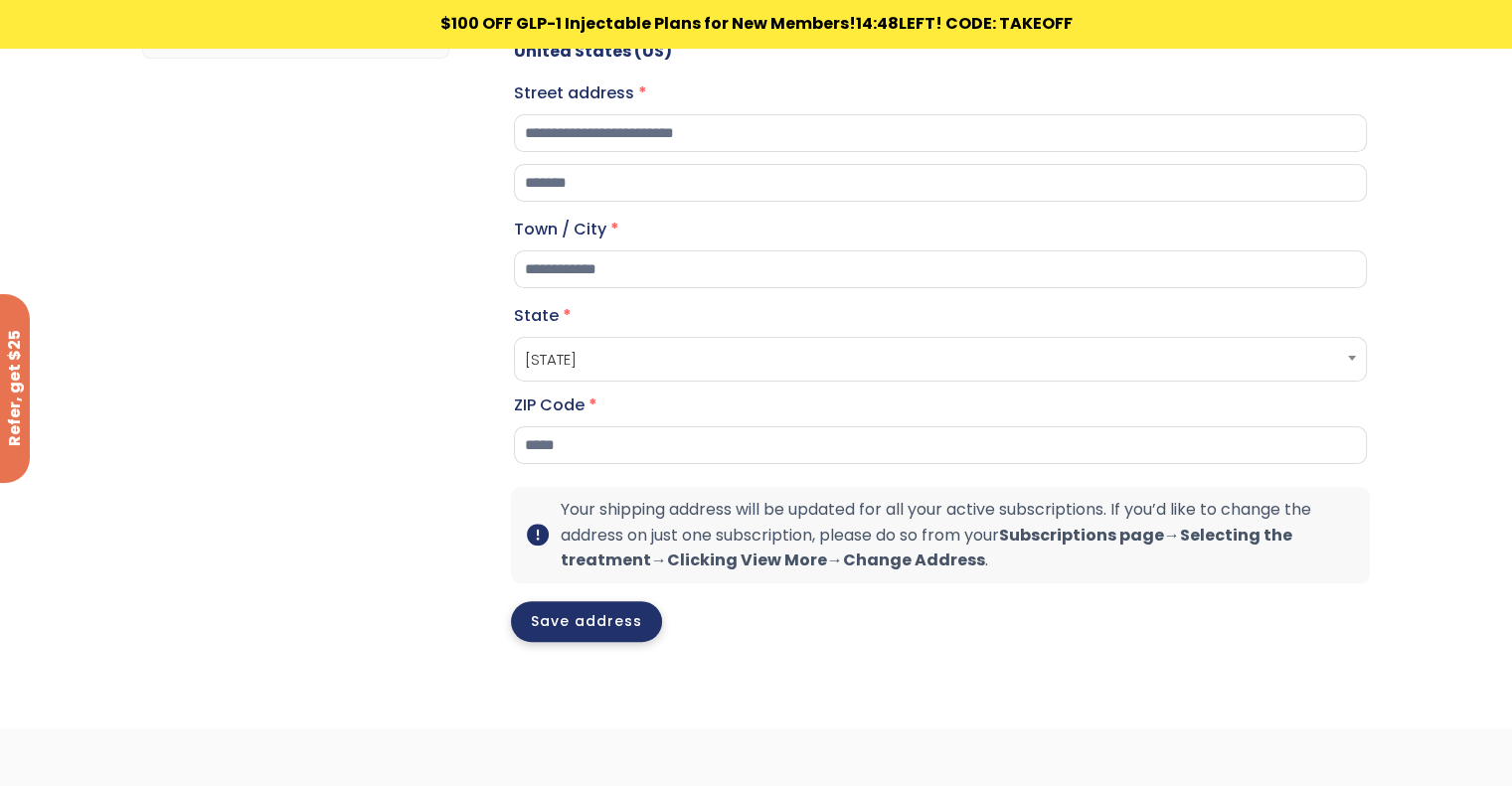 click on "Save address" at bounding box center (587, 621) 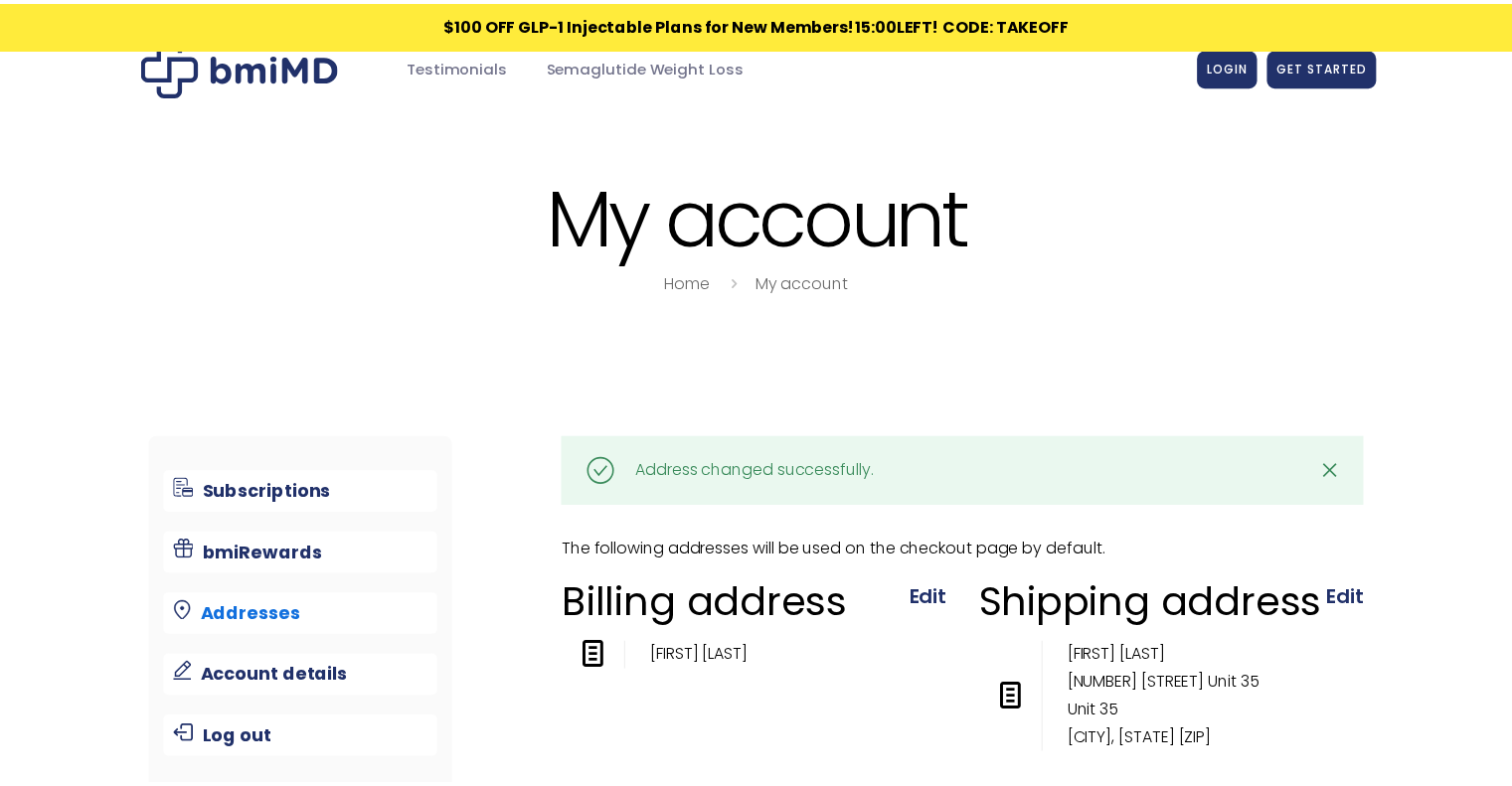 scroll, scrollTop: 0, scrollLeft: 0, axis: both 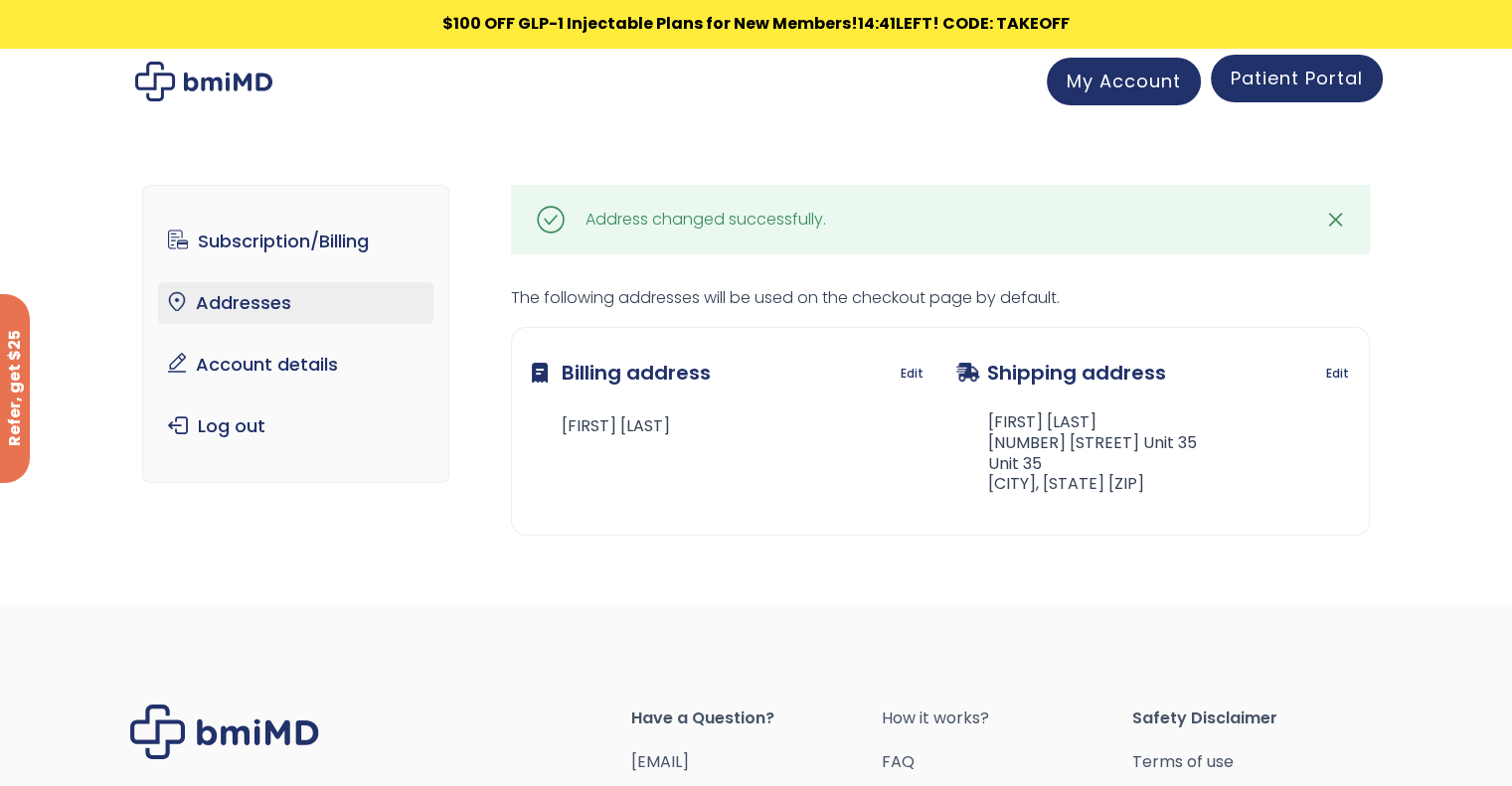 click on "Patient Portal" at bounding box center (1296, 78) 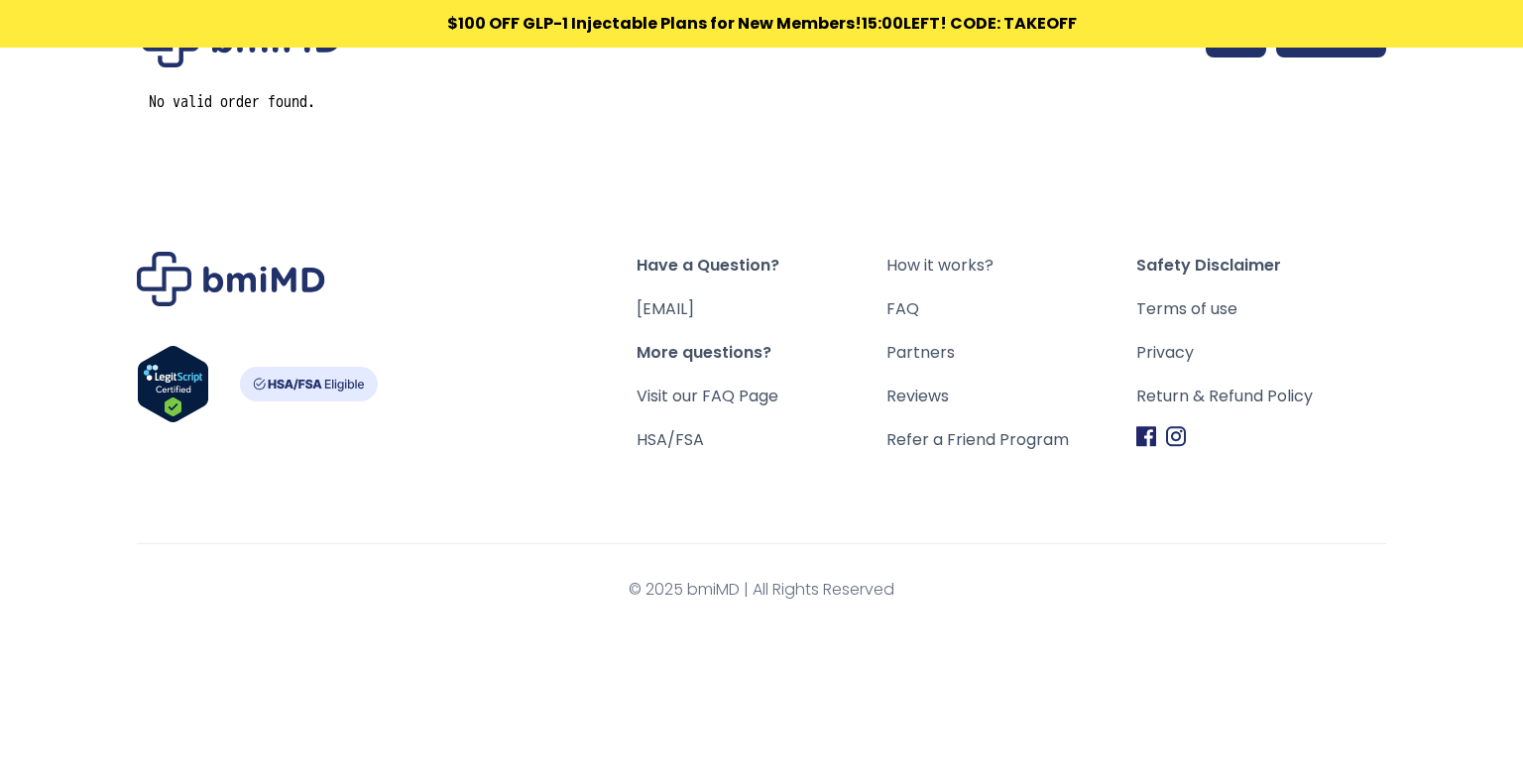 scroll, scrollTop: 0, scrollLeft: 0, axis: both 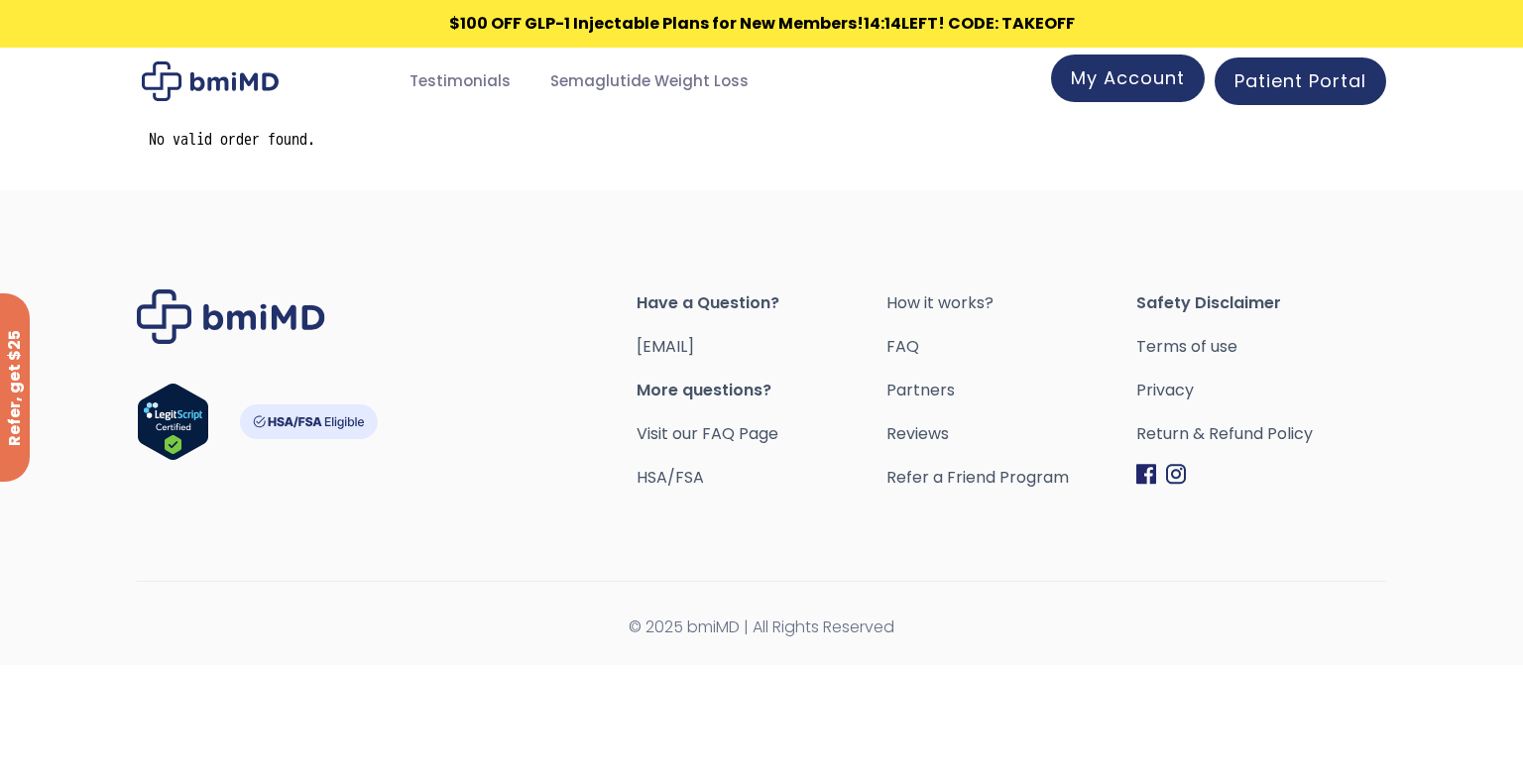 click on "My Account" at bounding box center (1127, 77) 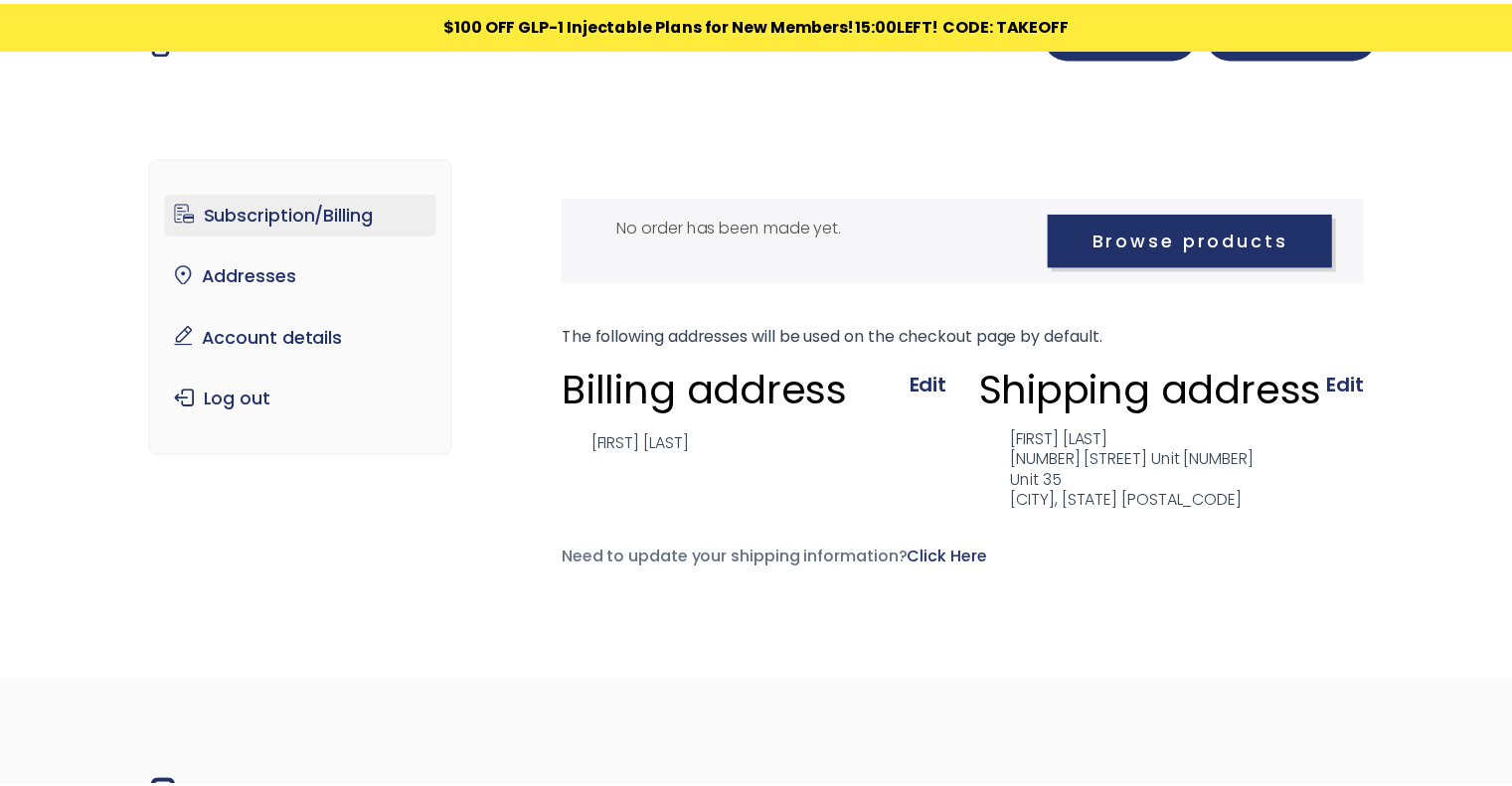 scroll, scrollTop: 0, scrollLeft: 0, axis: both 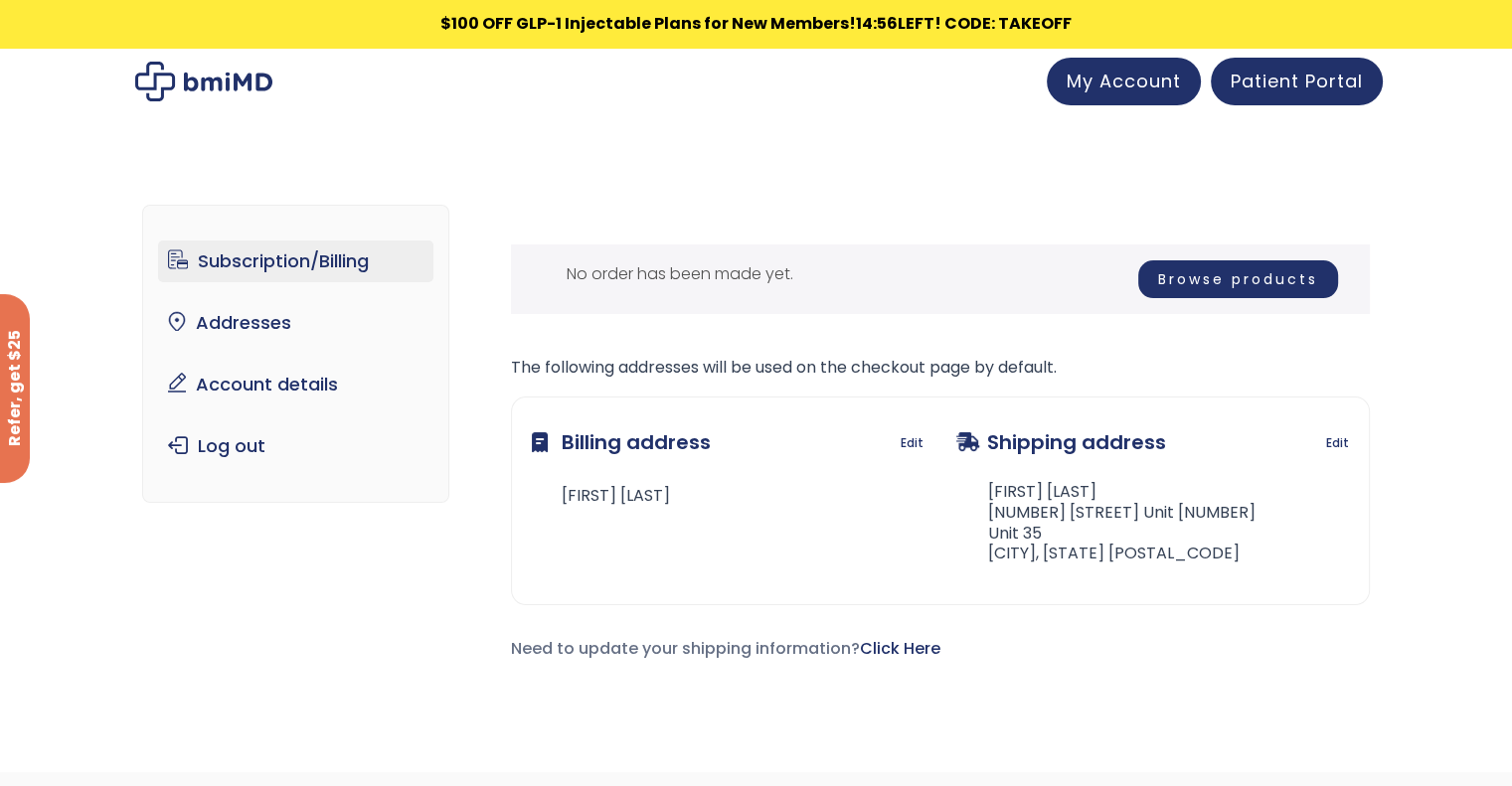 click on "My Account" at bounding box center (1123, 80) 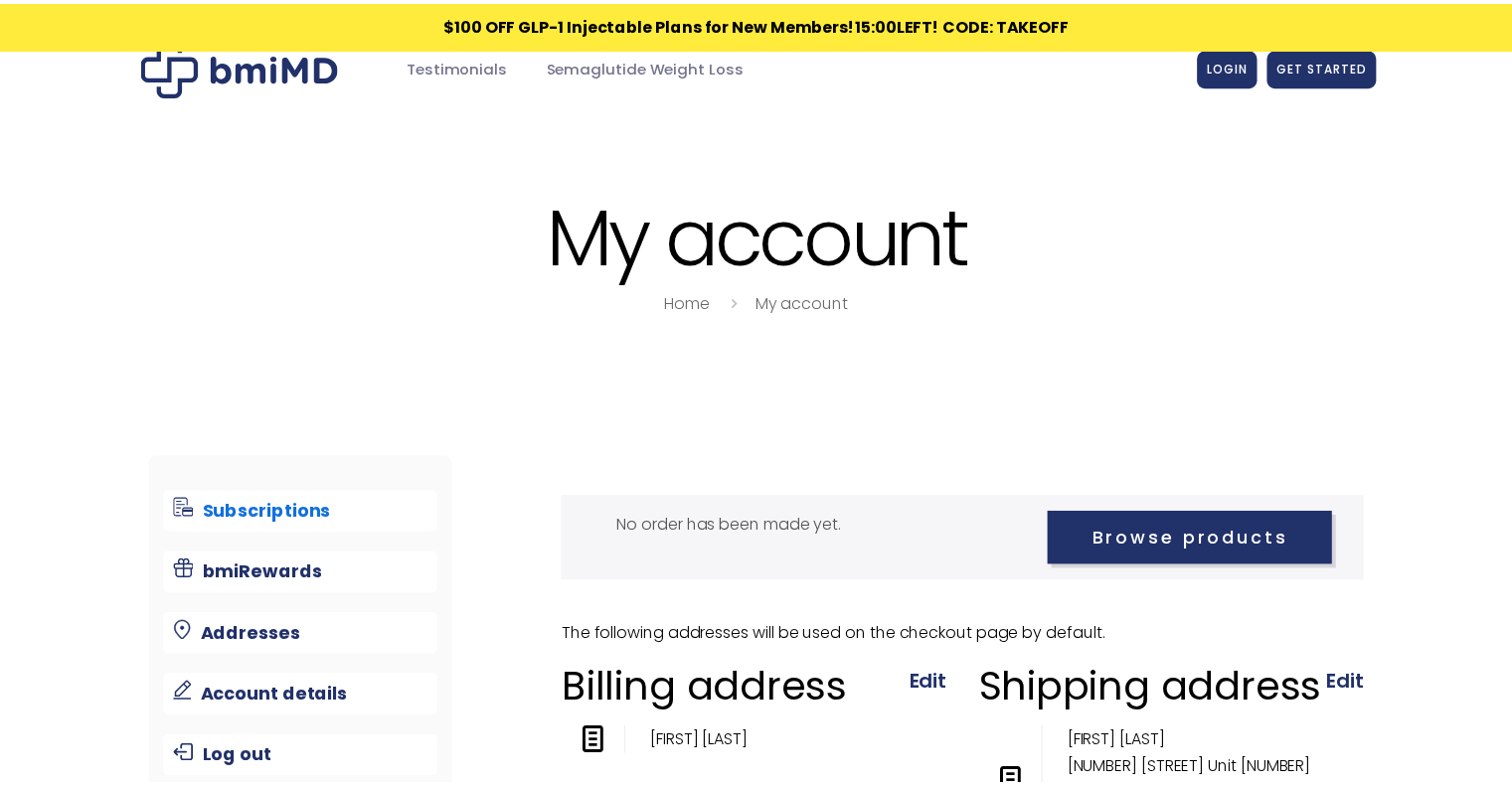 scroll, scrollTop: 0, scrollLeft: 0, axis: both 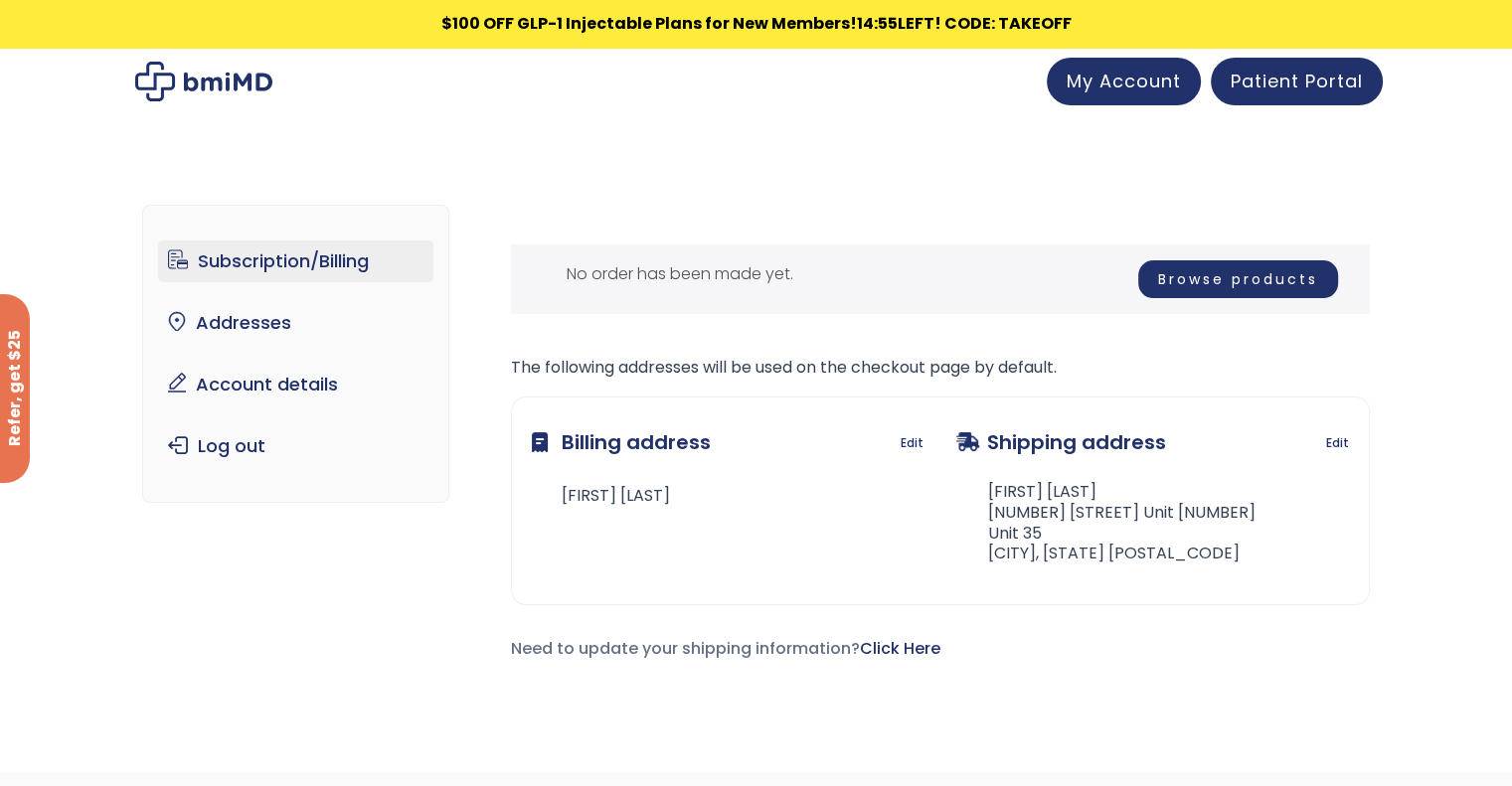 click on "Subscription/Billing" at bounding box center [295, 261] 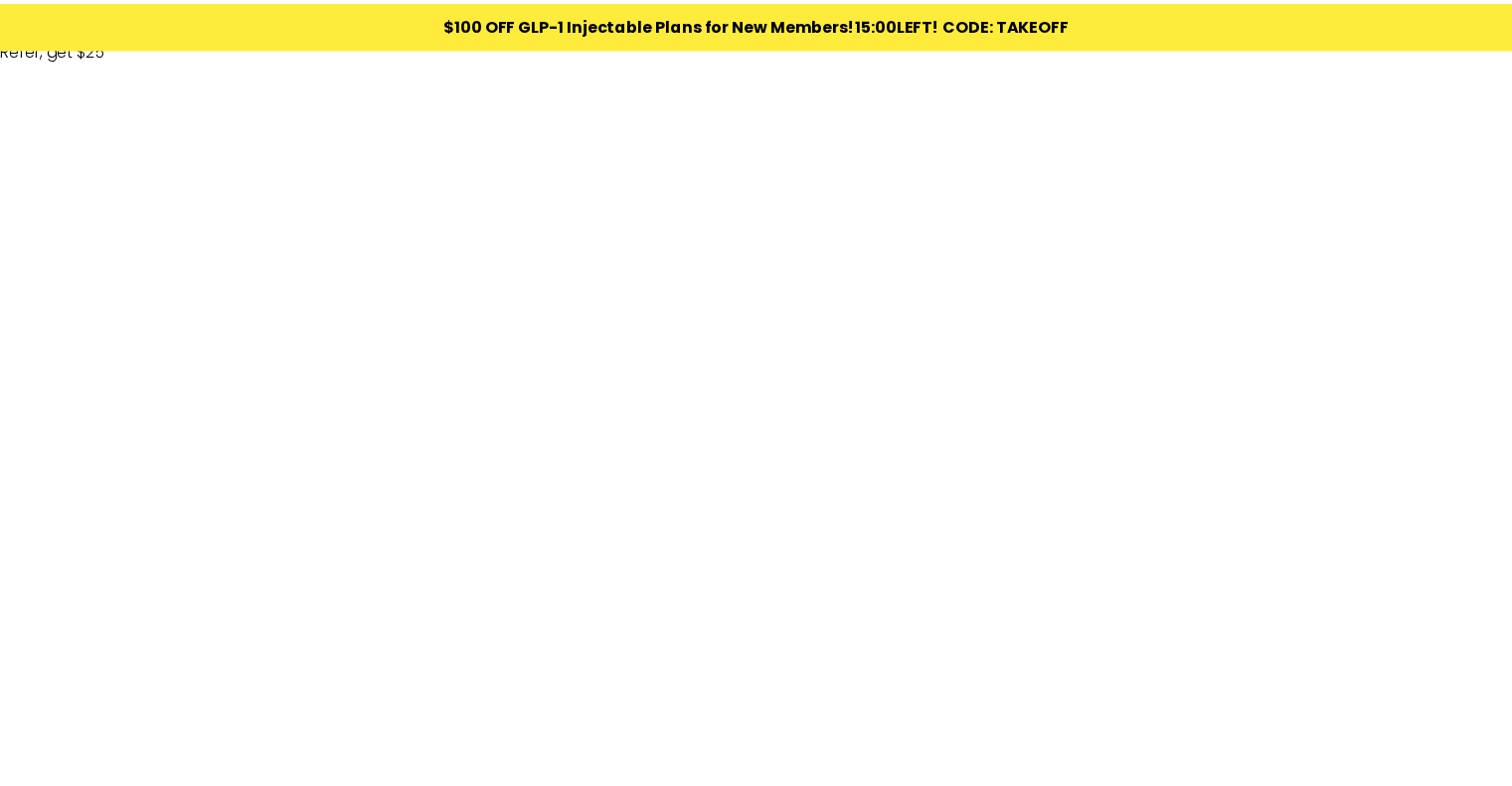 scroll, scrollTop: 0, scrollLeft: 0, axis: both 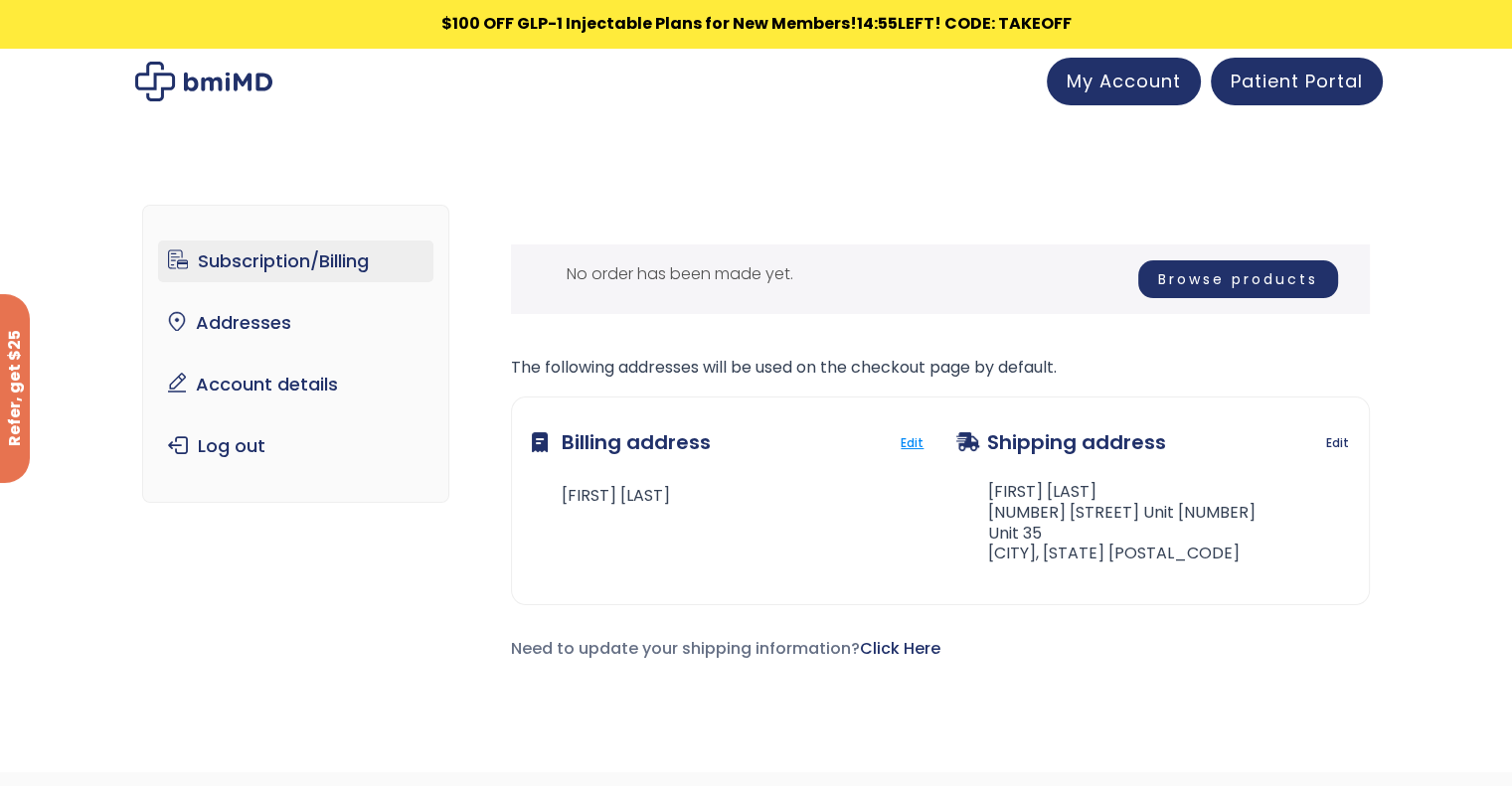 click on "Edit" at bounding box center [912, 443] 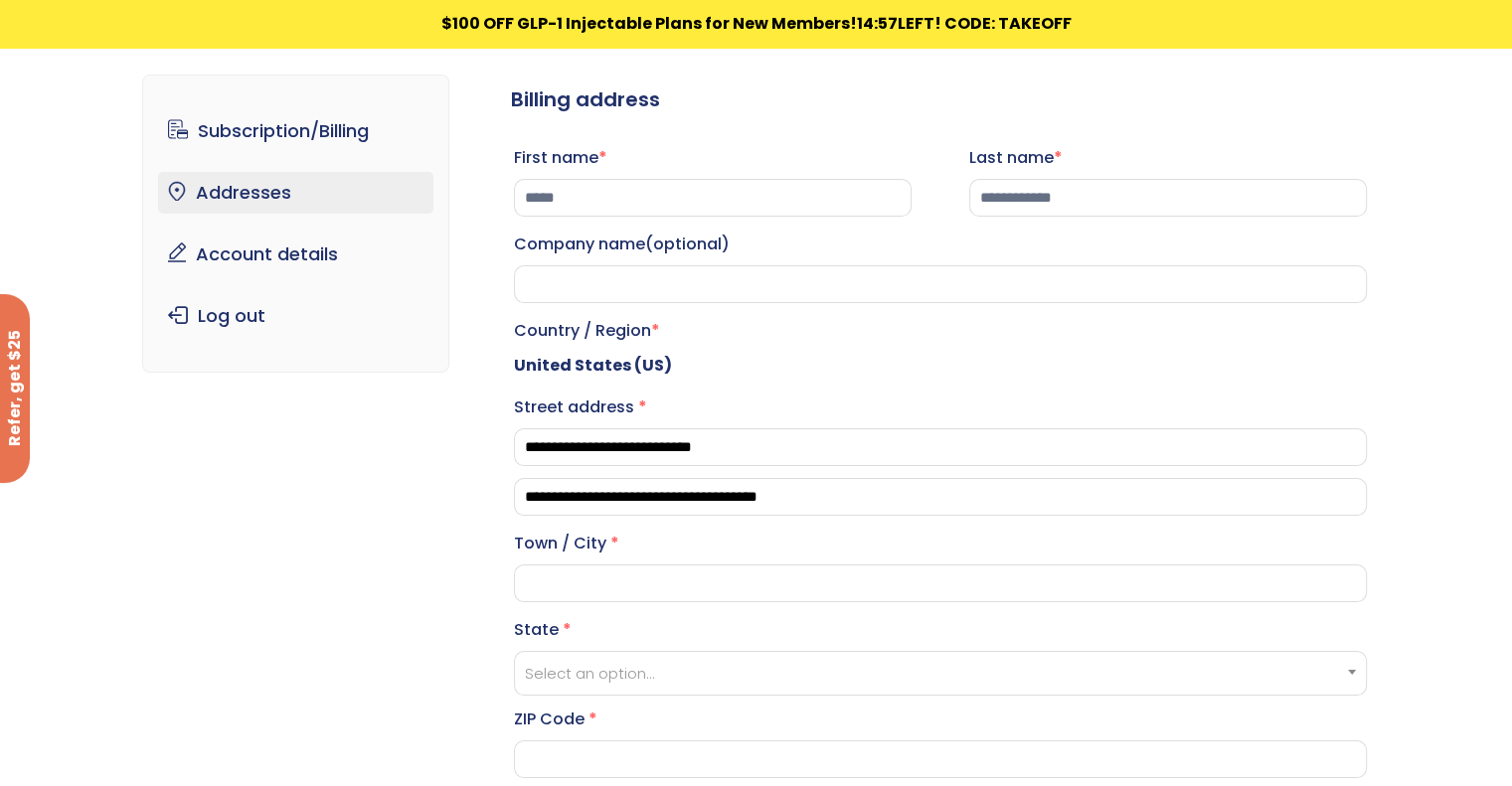 scroll, scrollTop: 111, scrollLeft: 0, axis: vertical 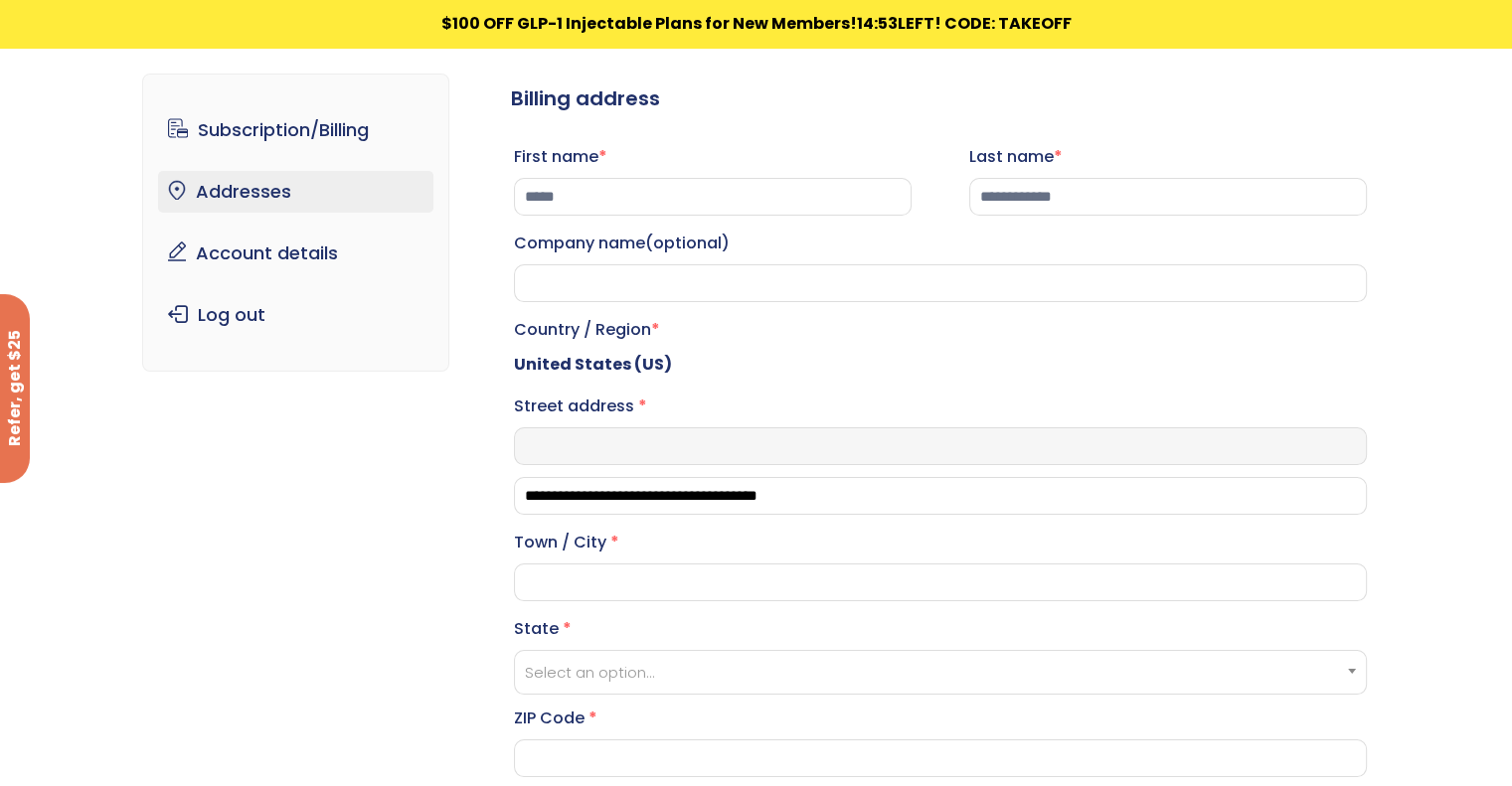 click on "Street address   *" at bounding box center (940, 446) 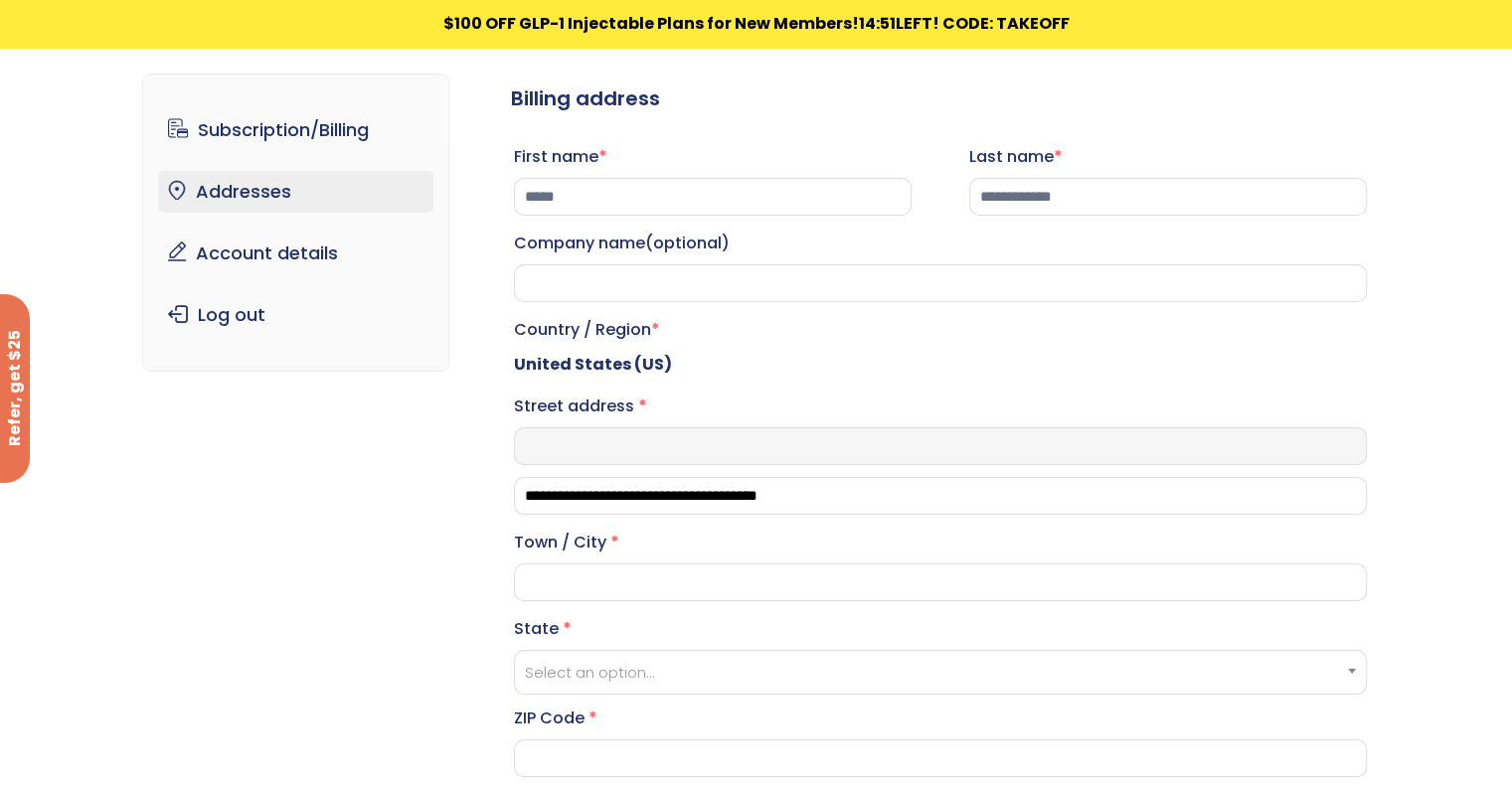 type on "**********" 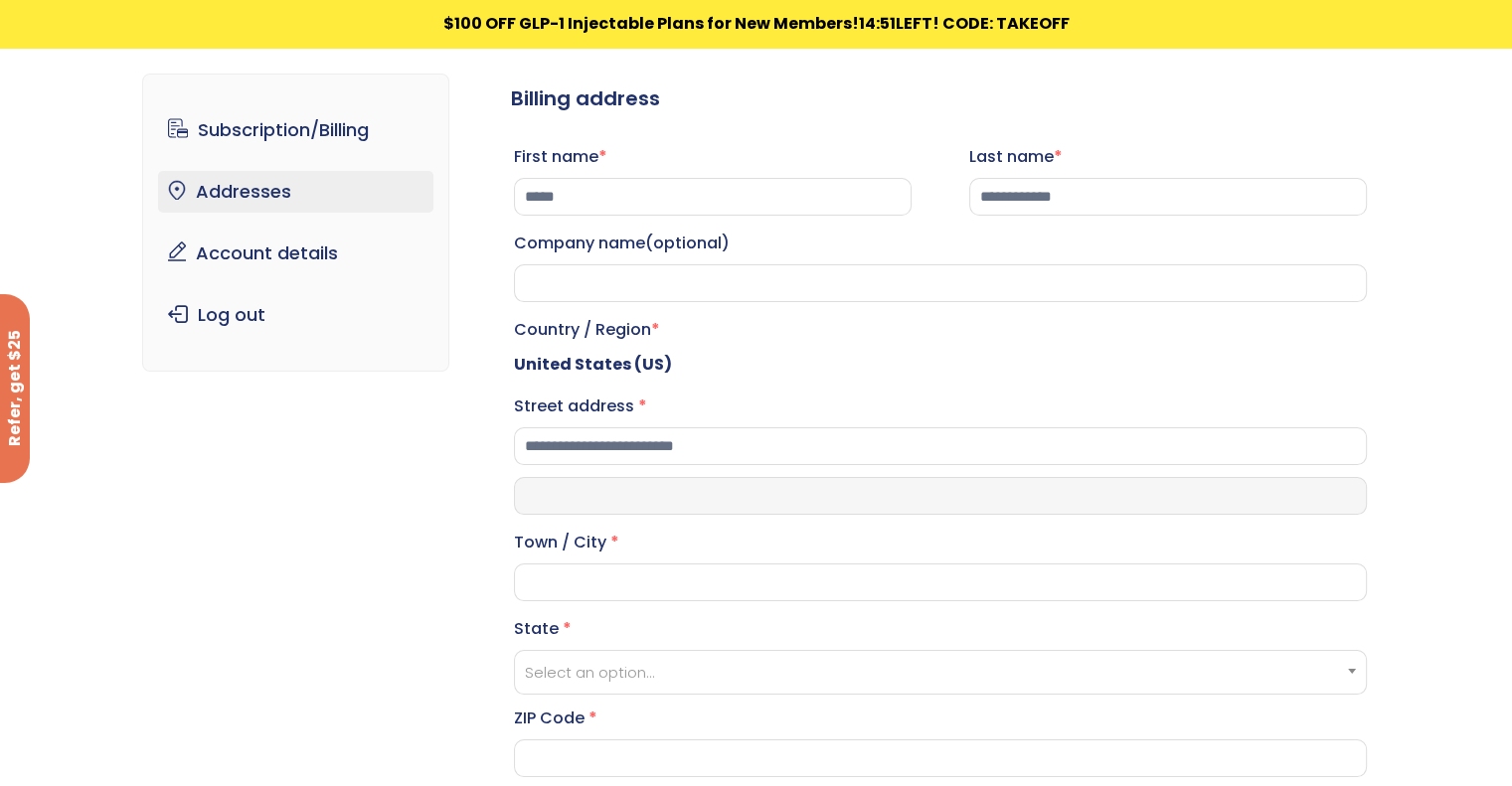 type on "*******" 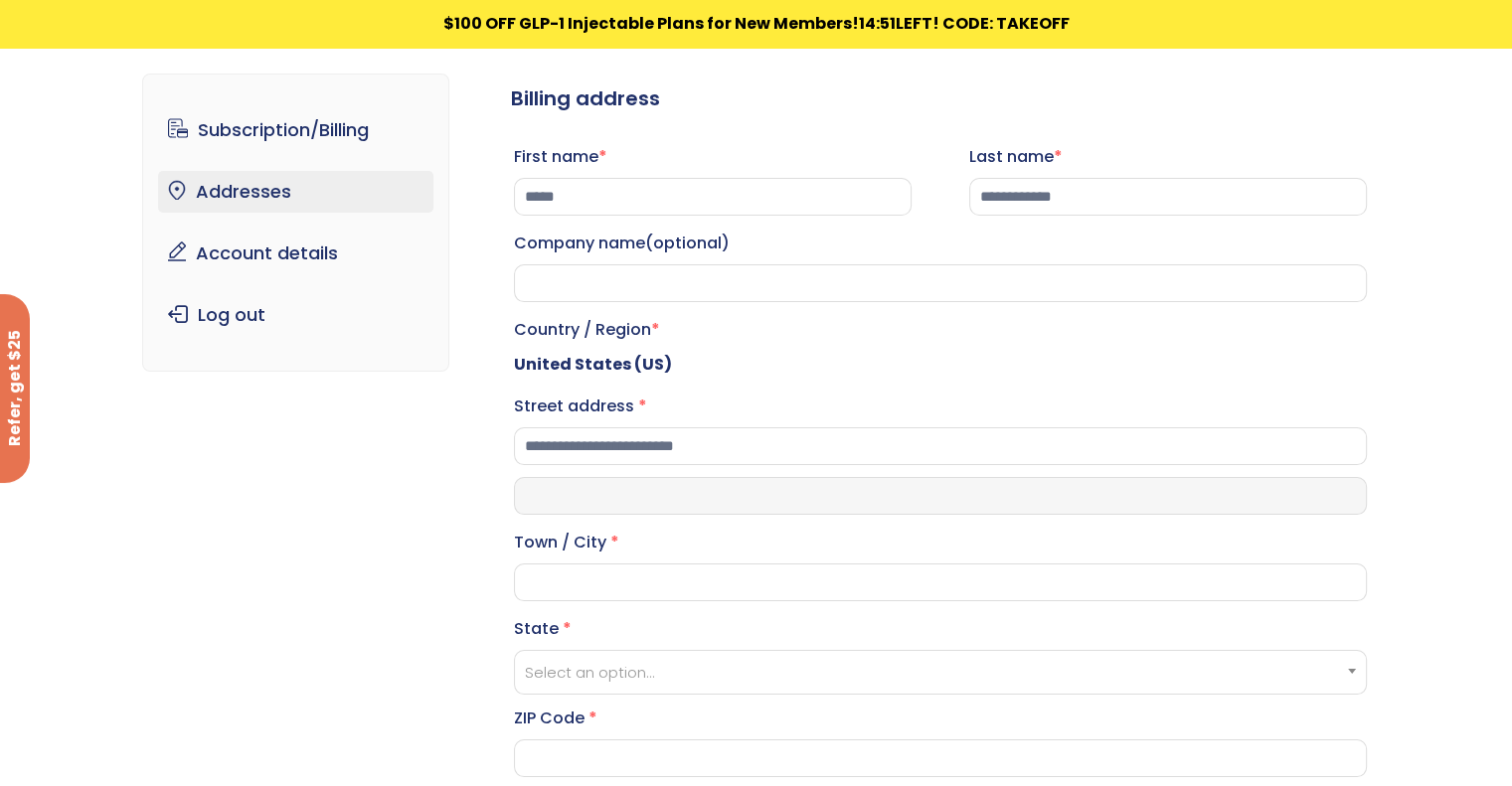 type on "**********" 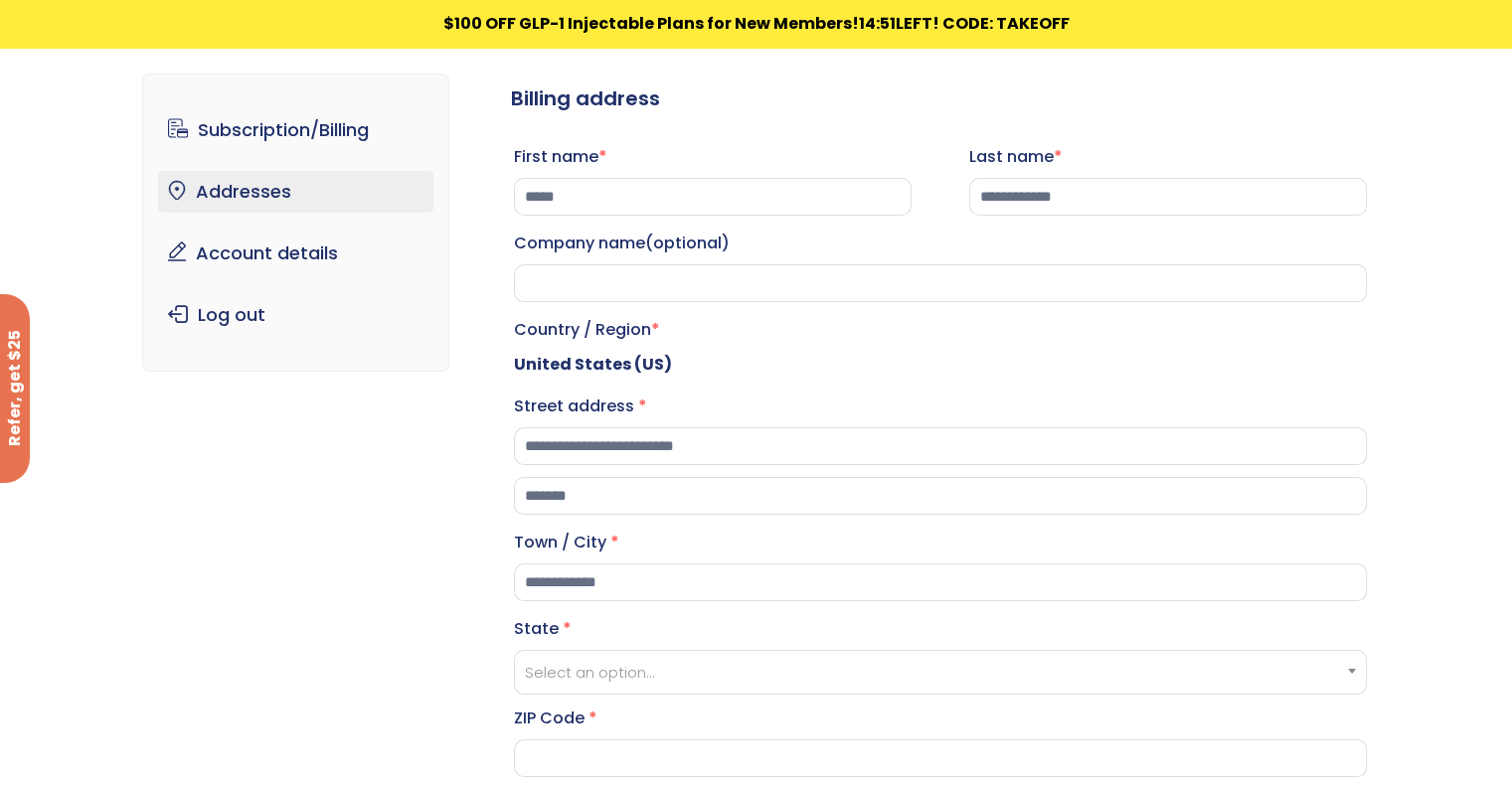 select on "**" 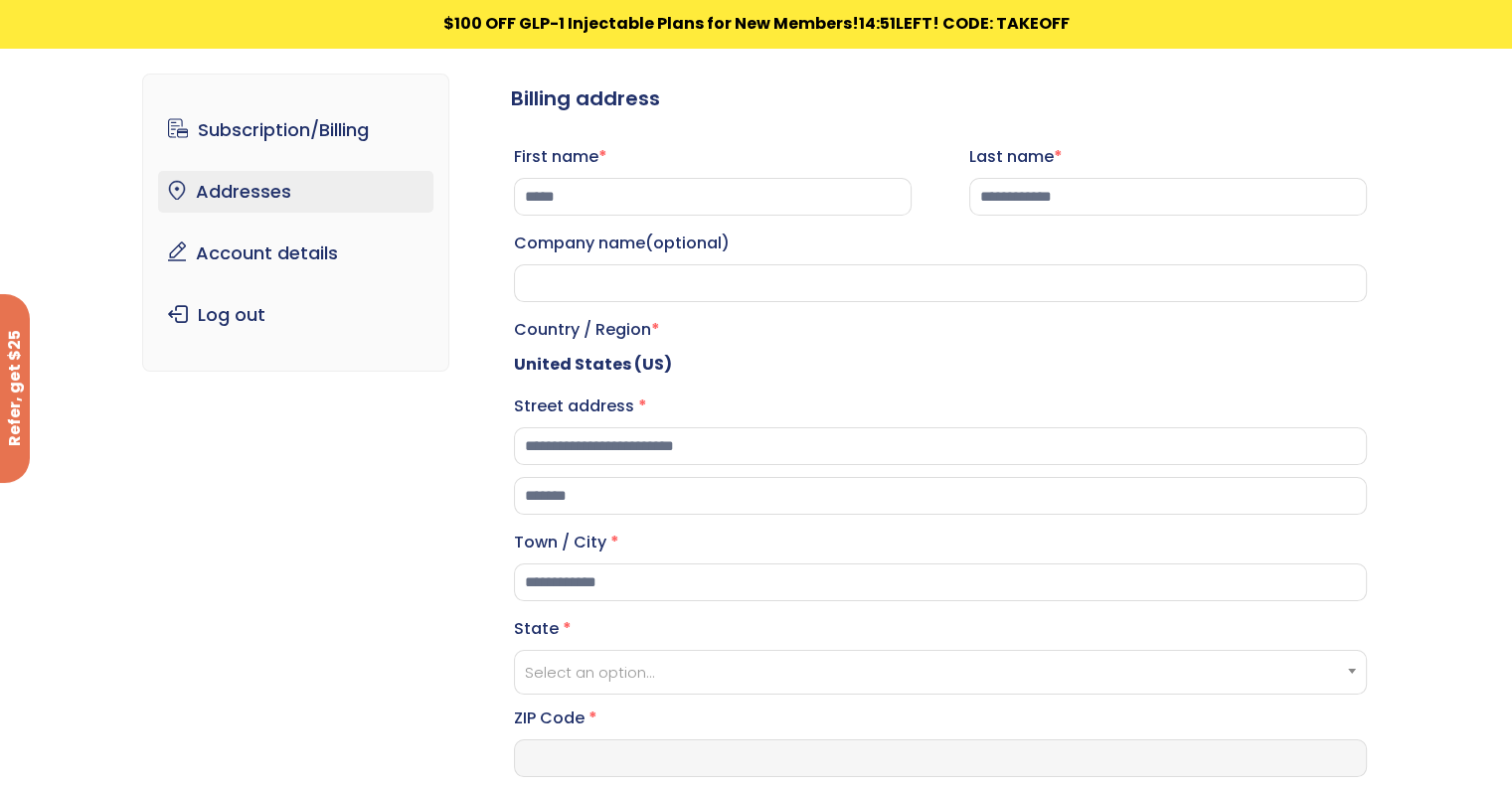 type on "*****" 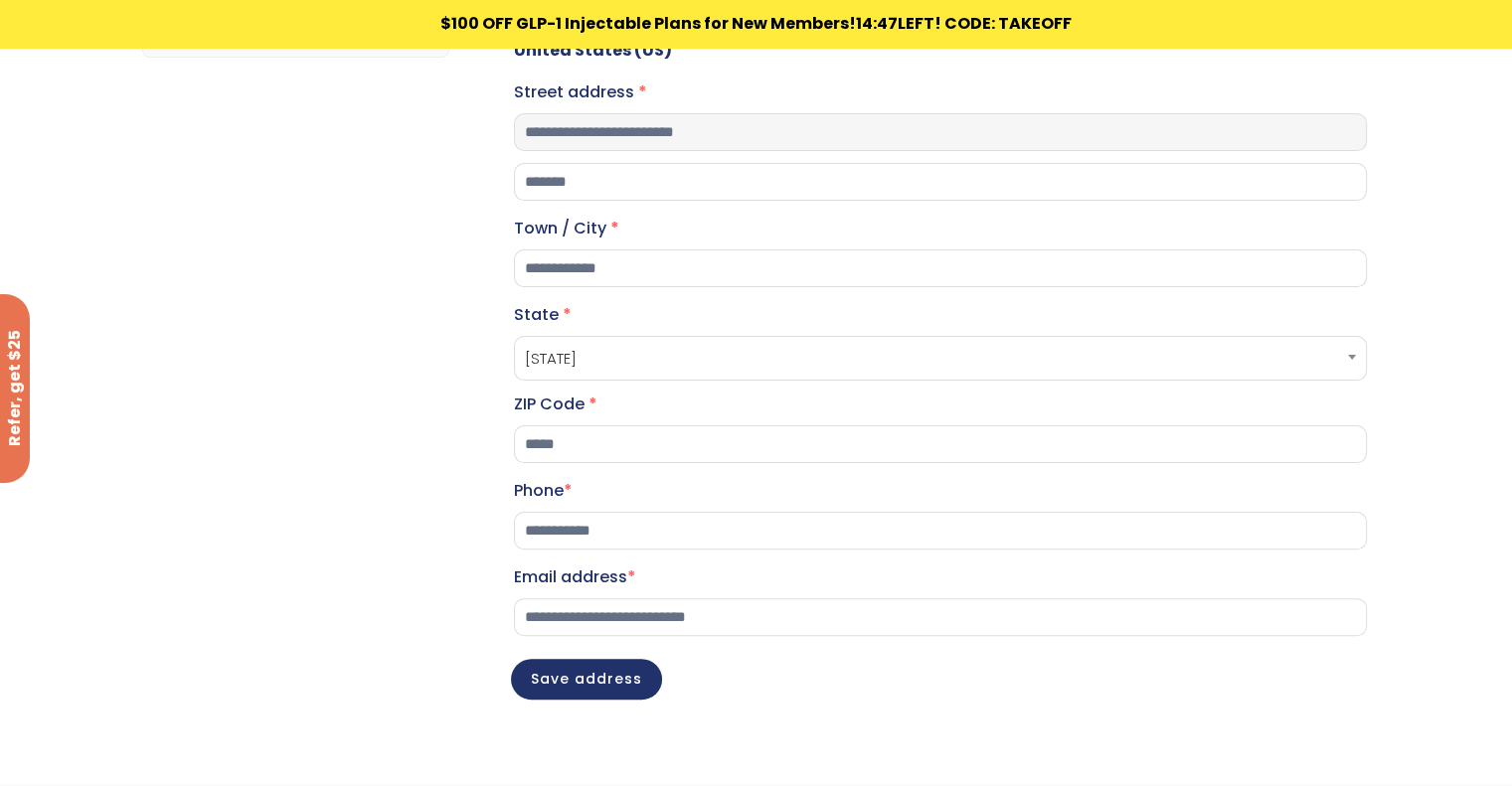 scroll, scrollTop: 431, scrollLeft: 0, axis: vertical 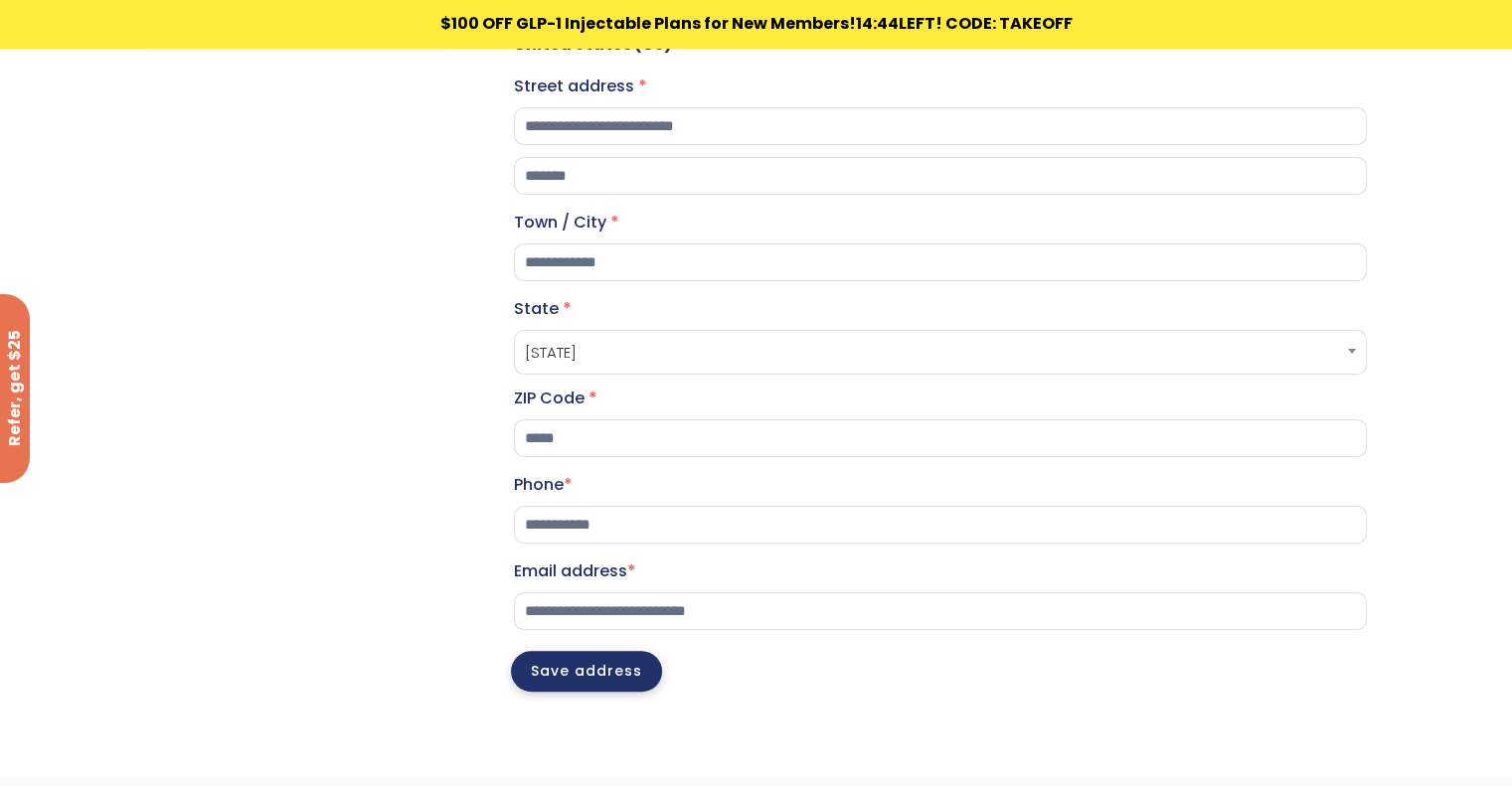 click on "Save address" at bounding box center (587, 671) 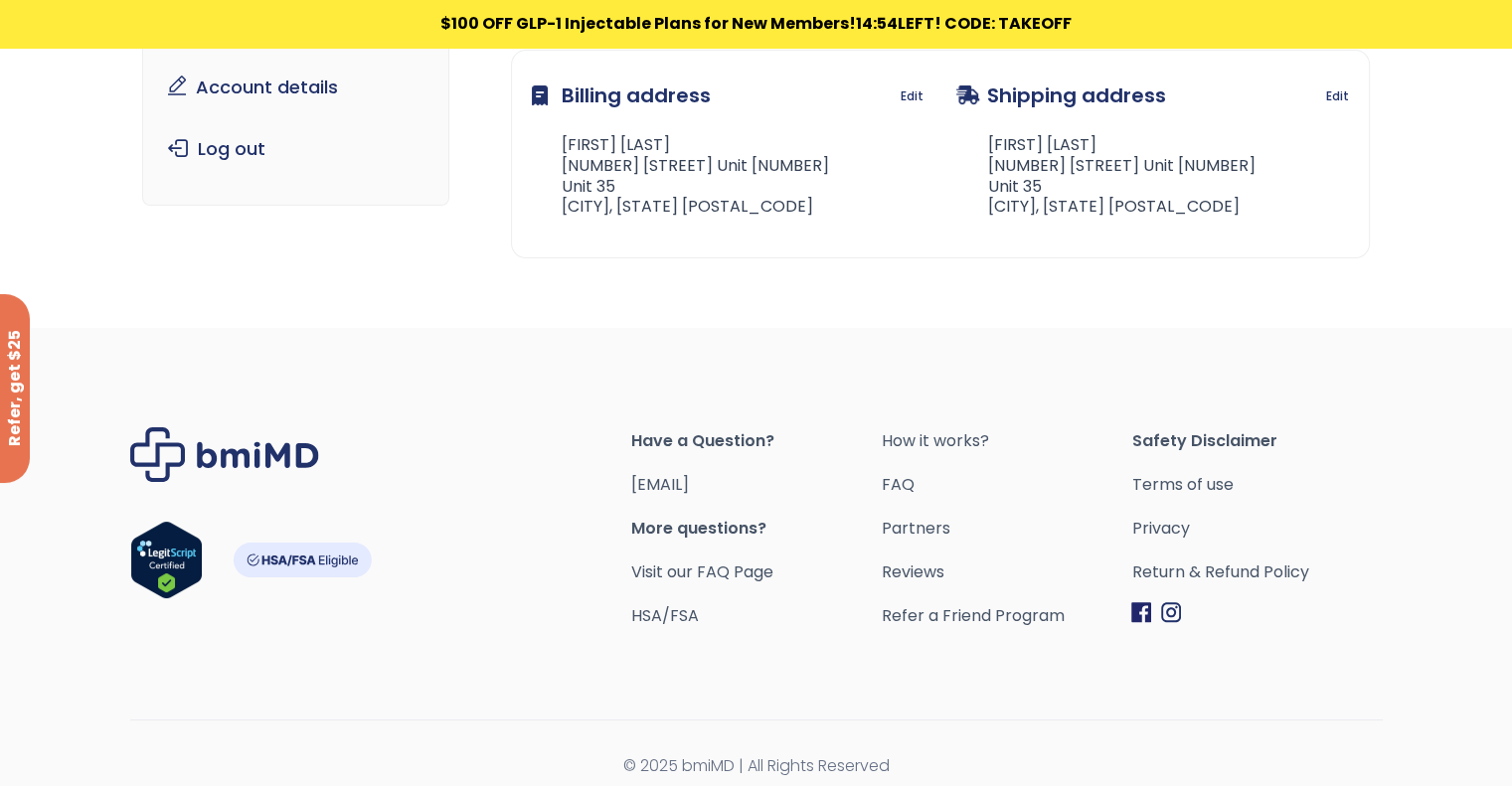 scroll, scrollTop: 0, scrollLeft: 0, axis: both 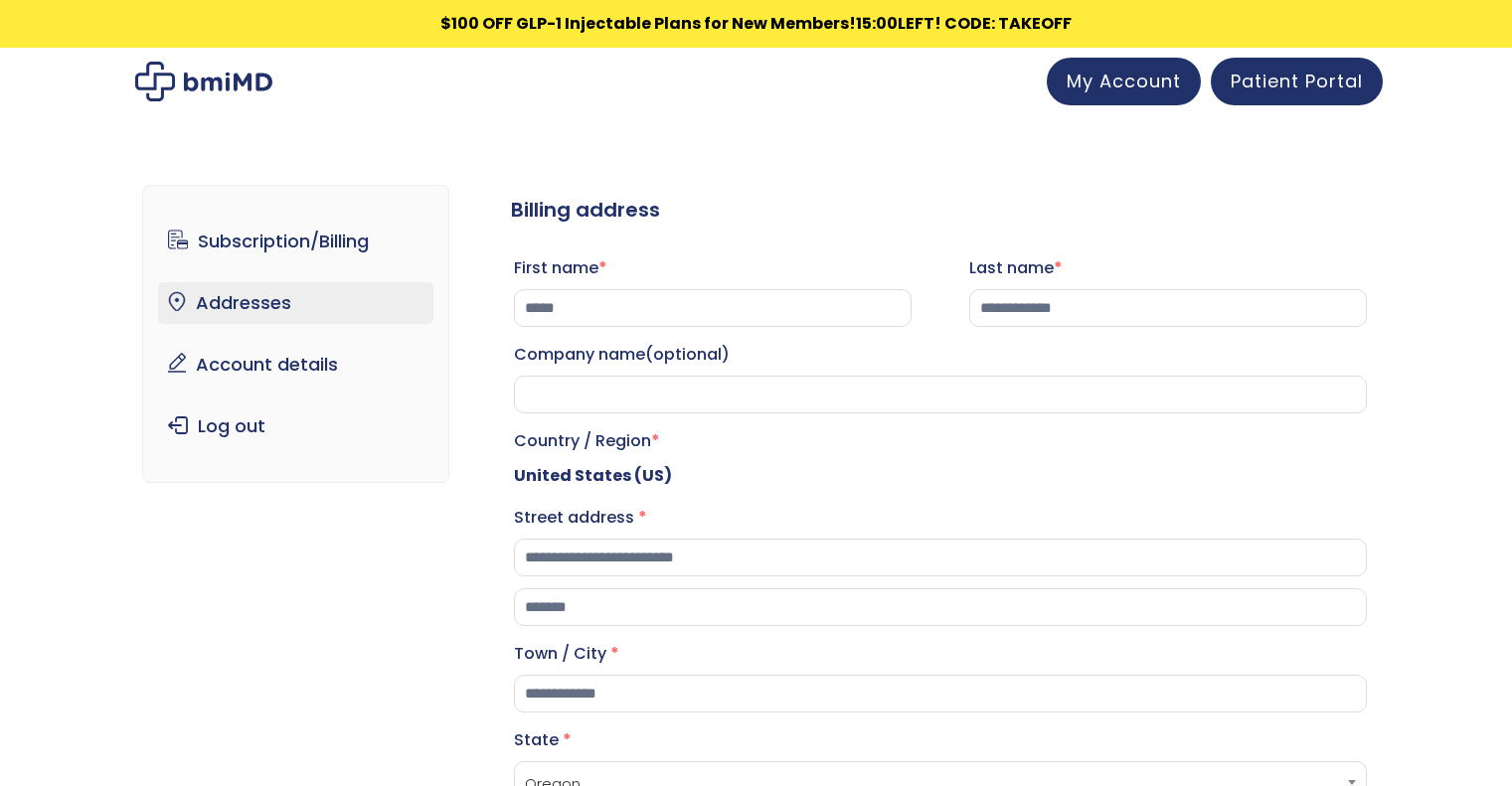 select on "**" 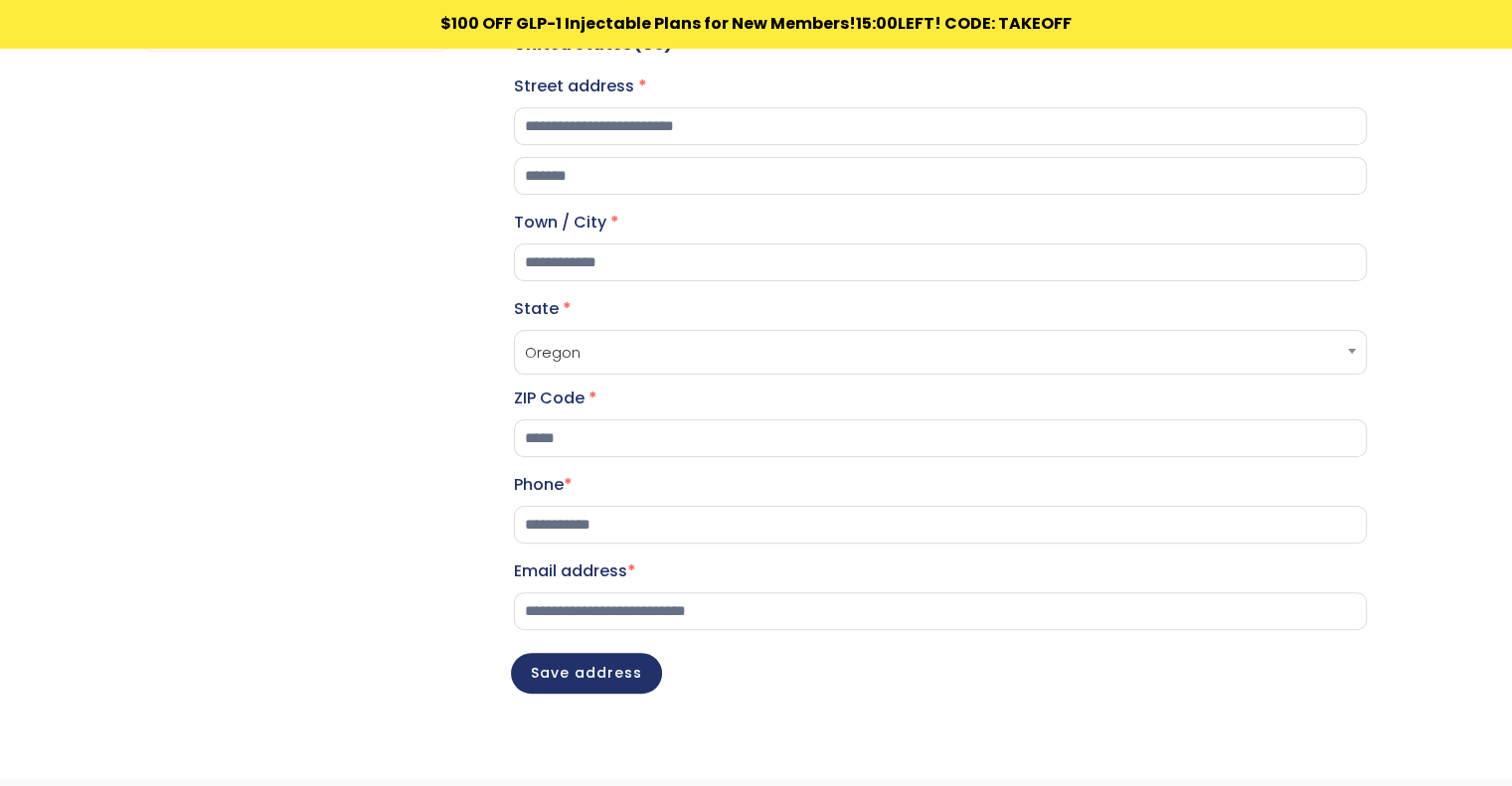 scroll, scrollTop: 431, scrollLeft: 0, axis: vertical 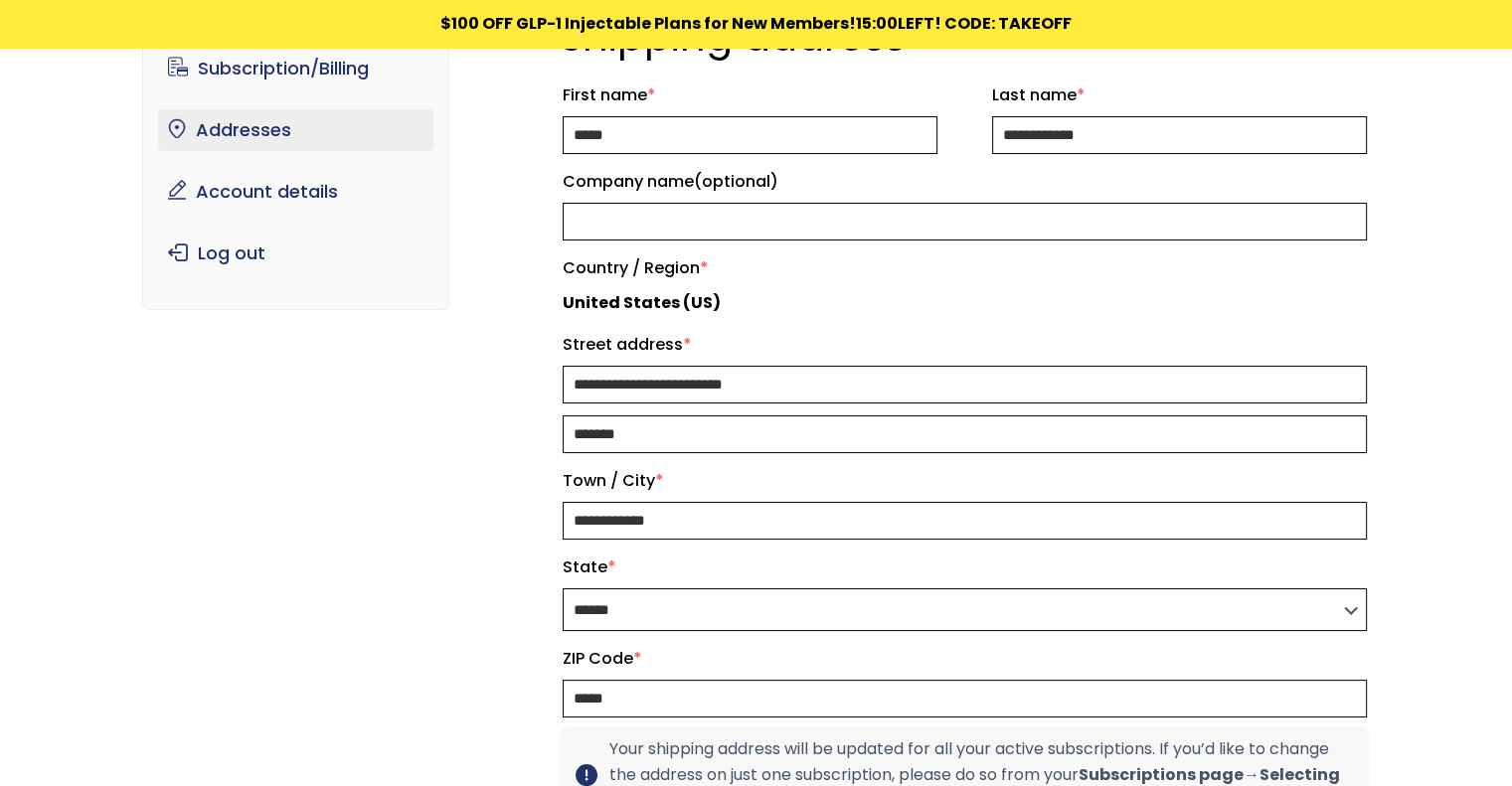 select on "**" 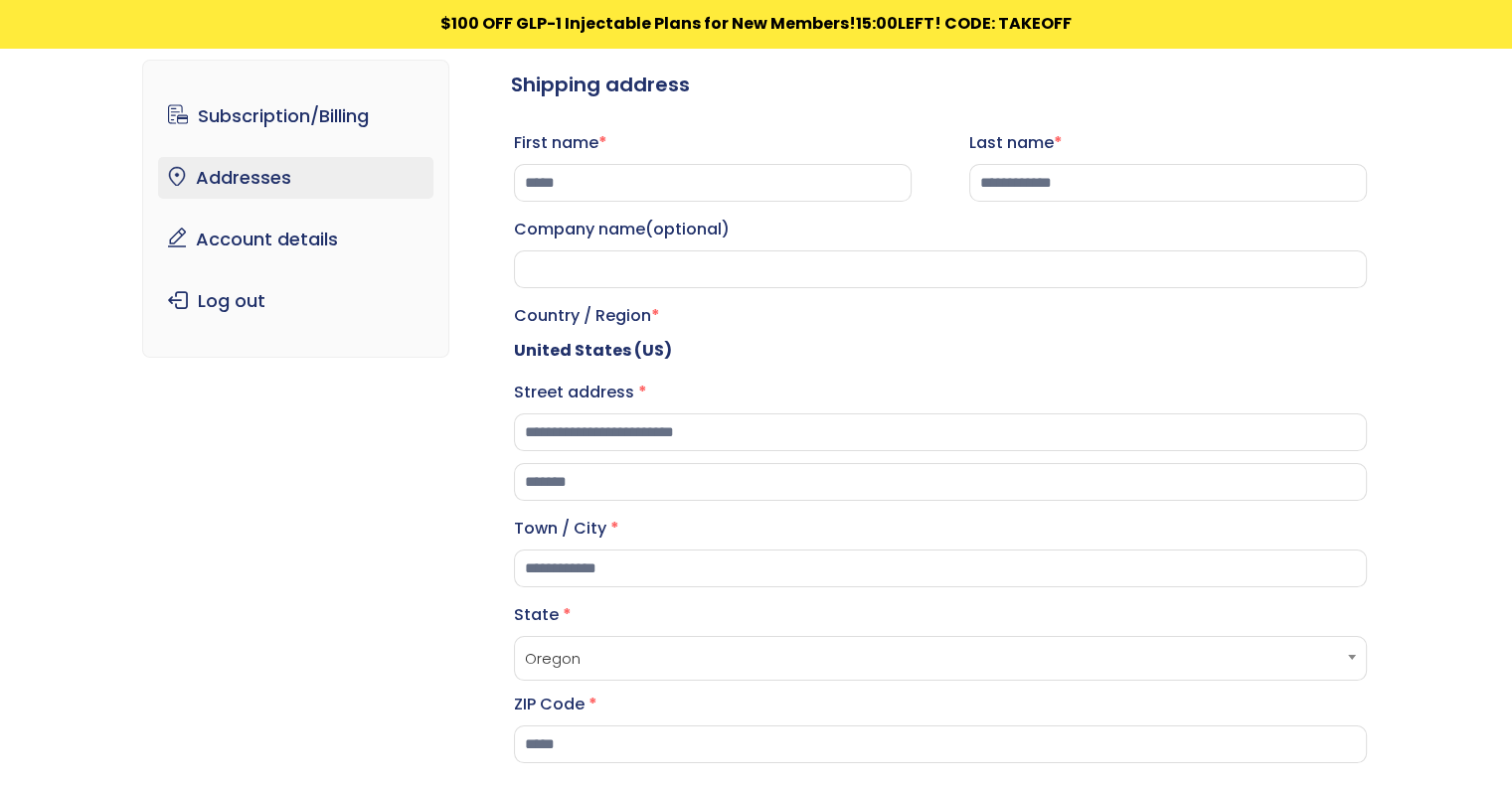 scroll, scrollTop: 424, scrollLeft: 0, axis: vertical 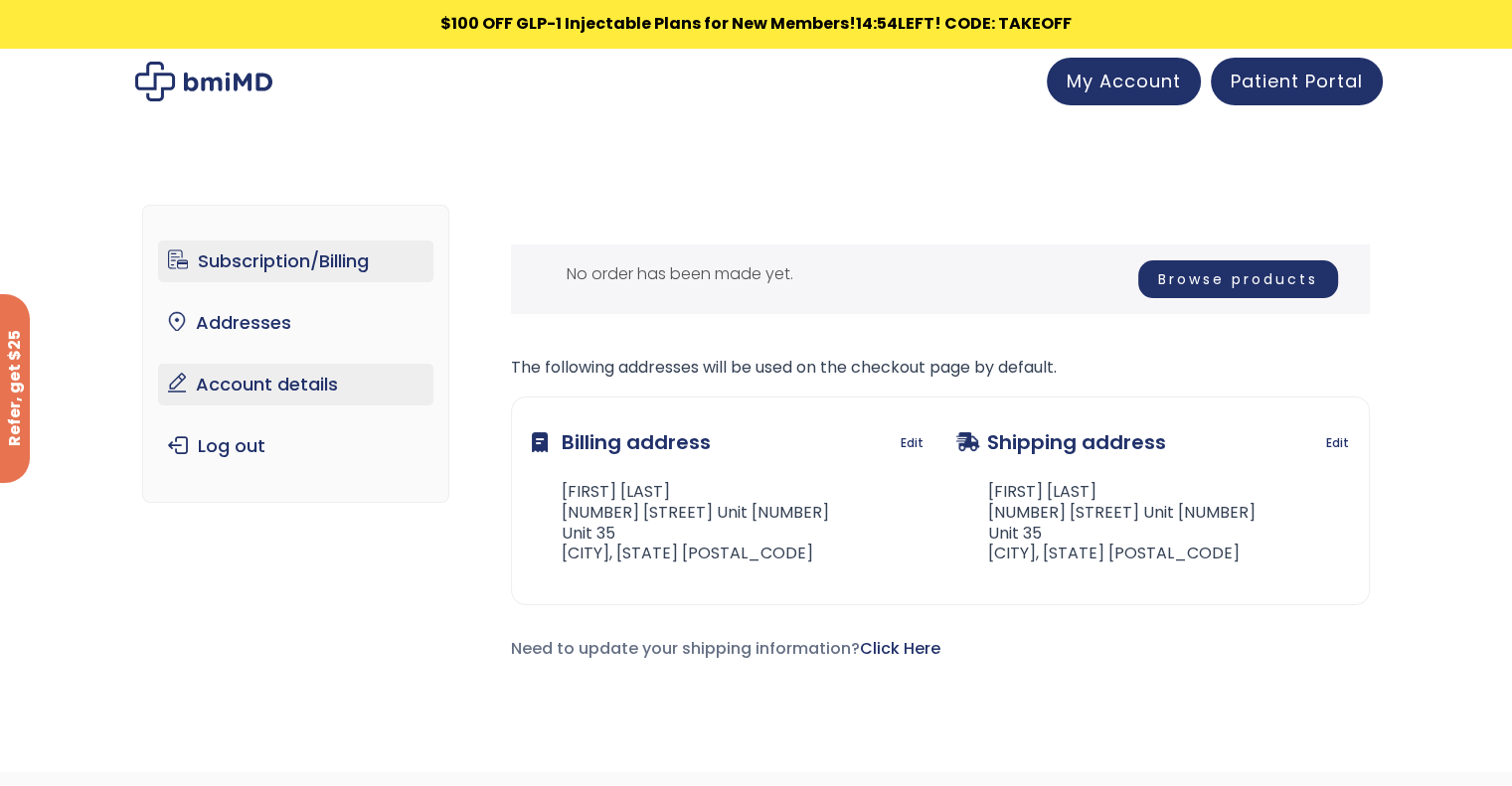 click on "Account details" at bounding box center [295, 385] 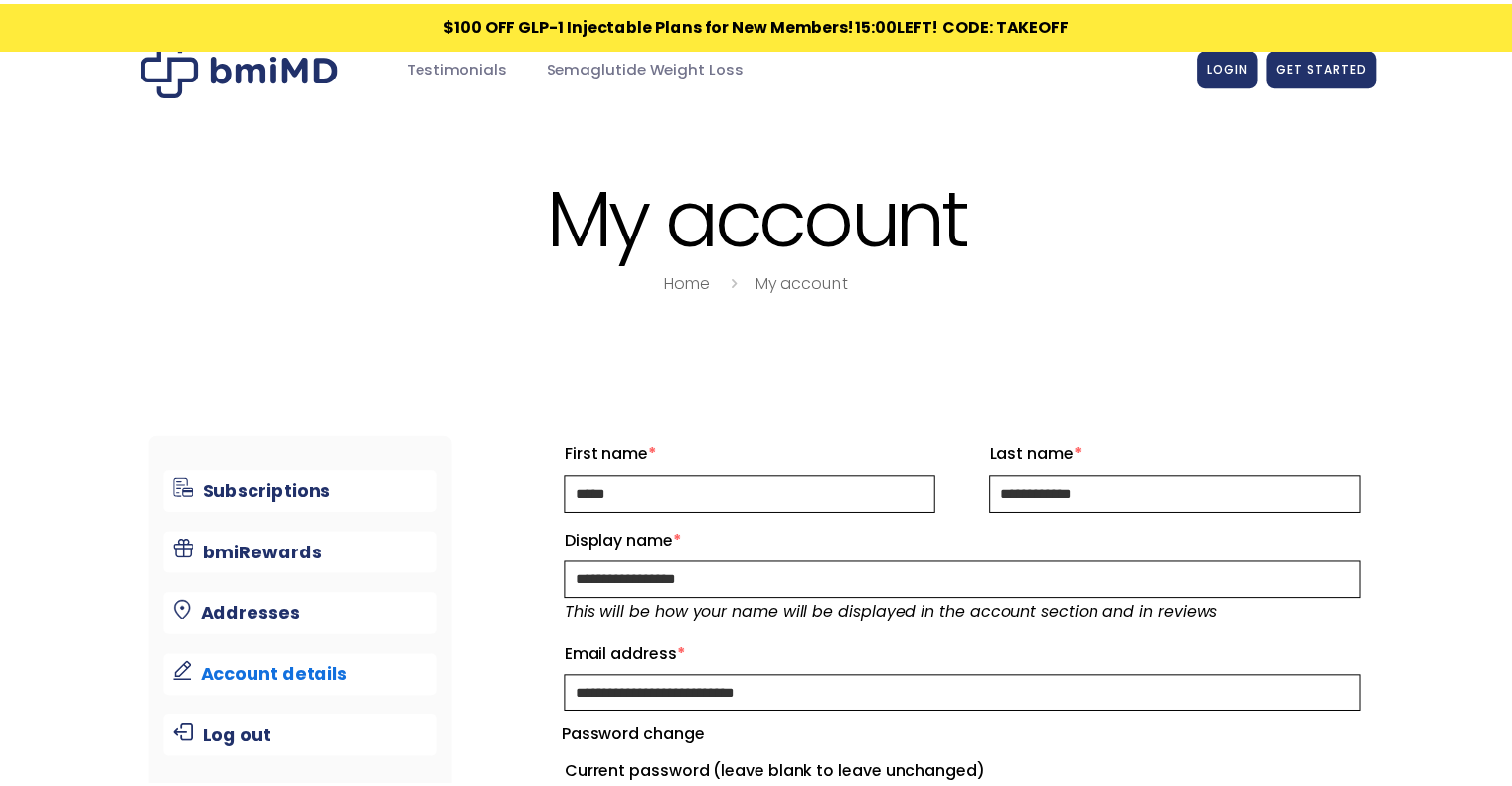 scroll, scrollTop: 0, scrollLeft: 0, axis: both 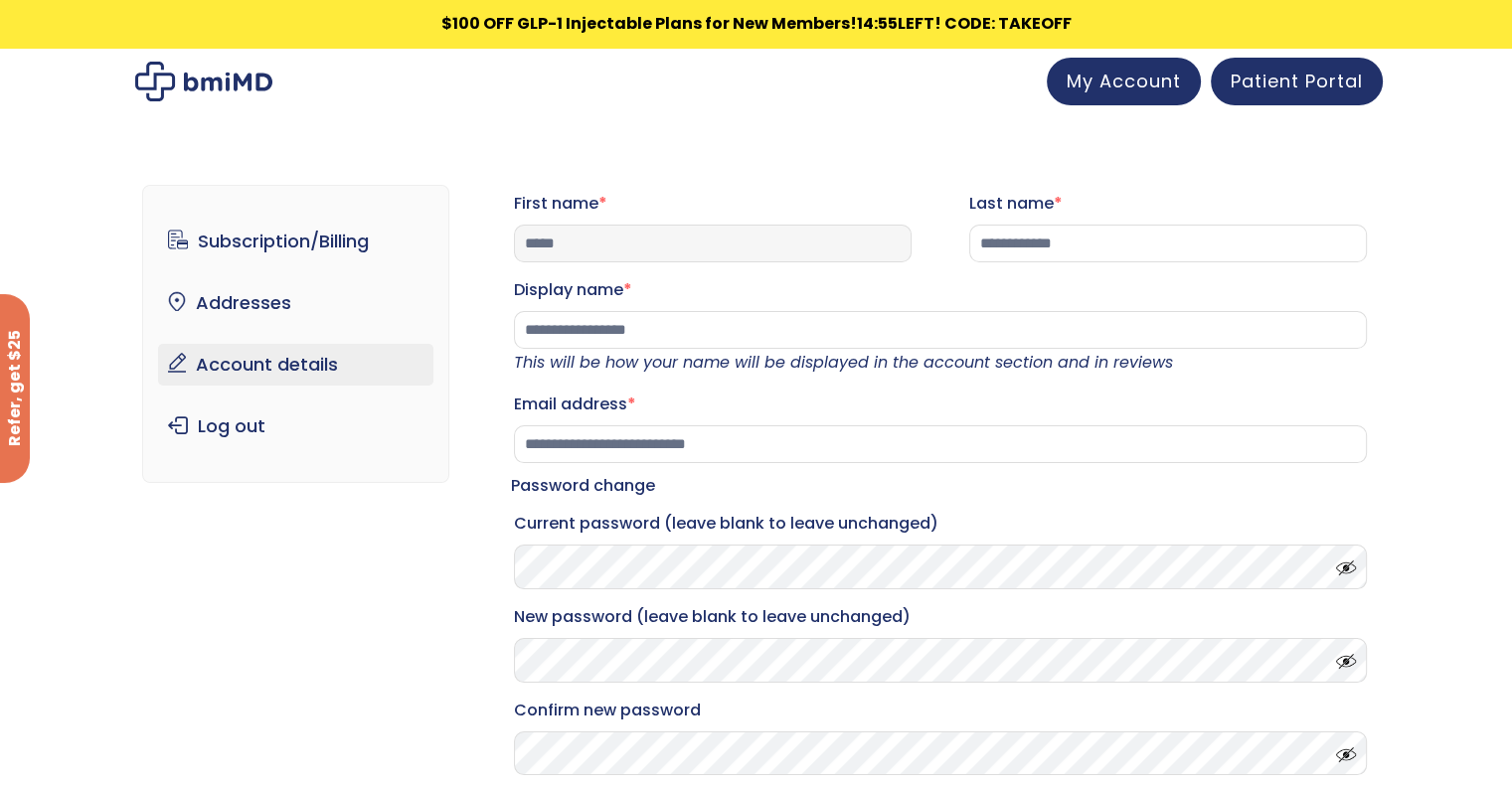 click on "*****" at bounding box center [713, 243] 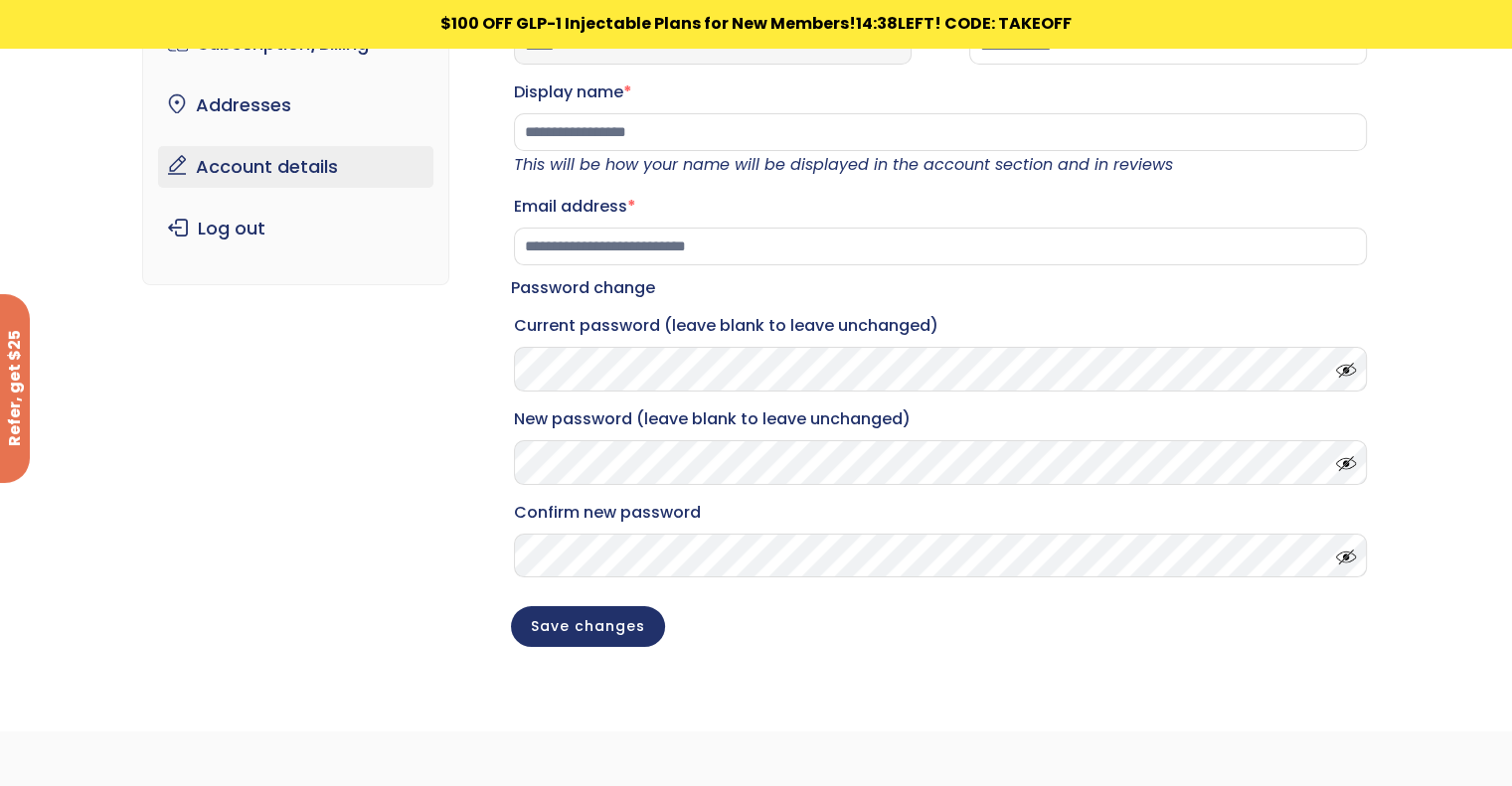 scroll, scrollTop: 237, scrollLeft: 0, axis: vertical 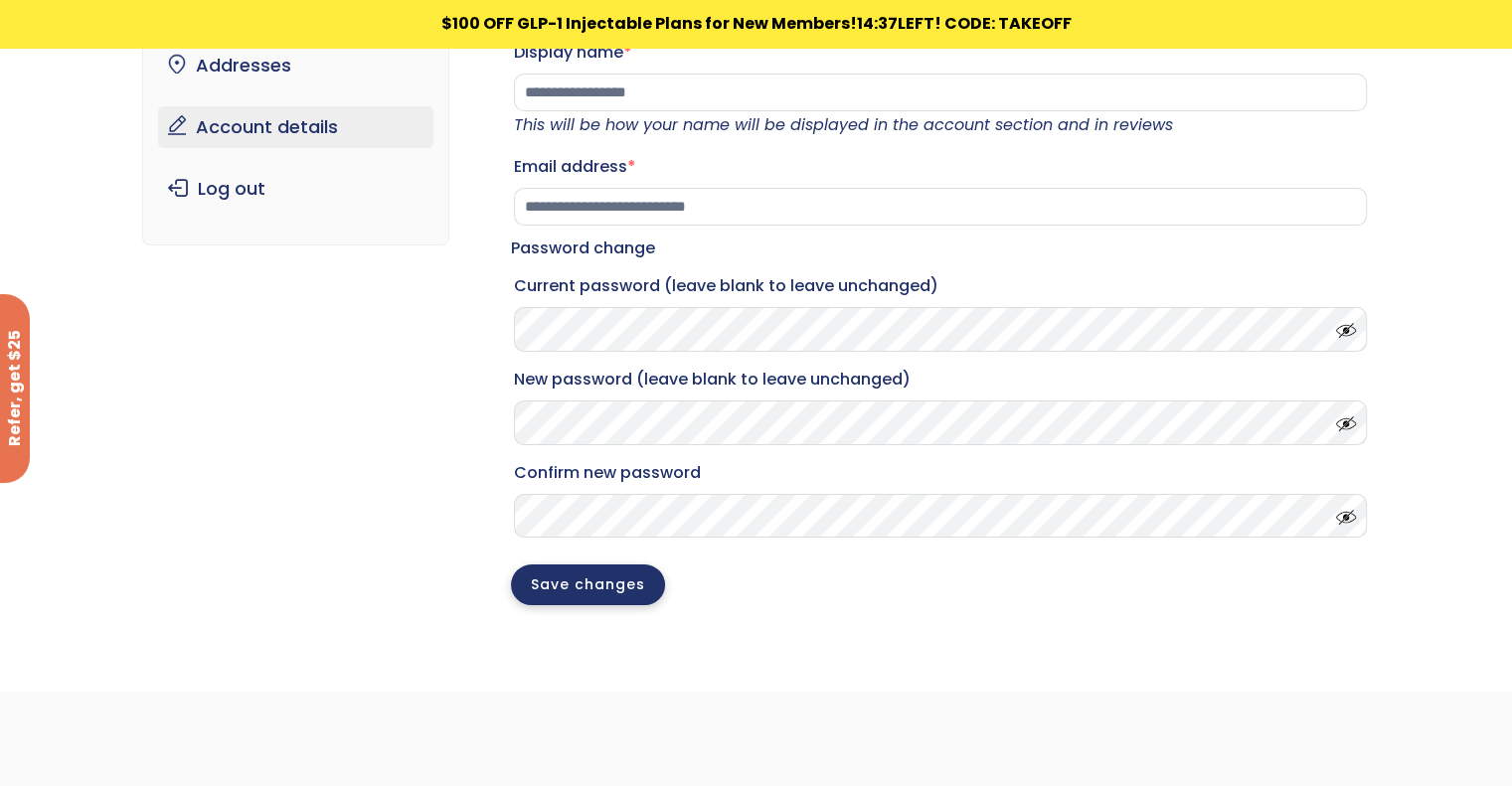 click on "Save changes" at bounding box center (588, 584) 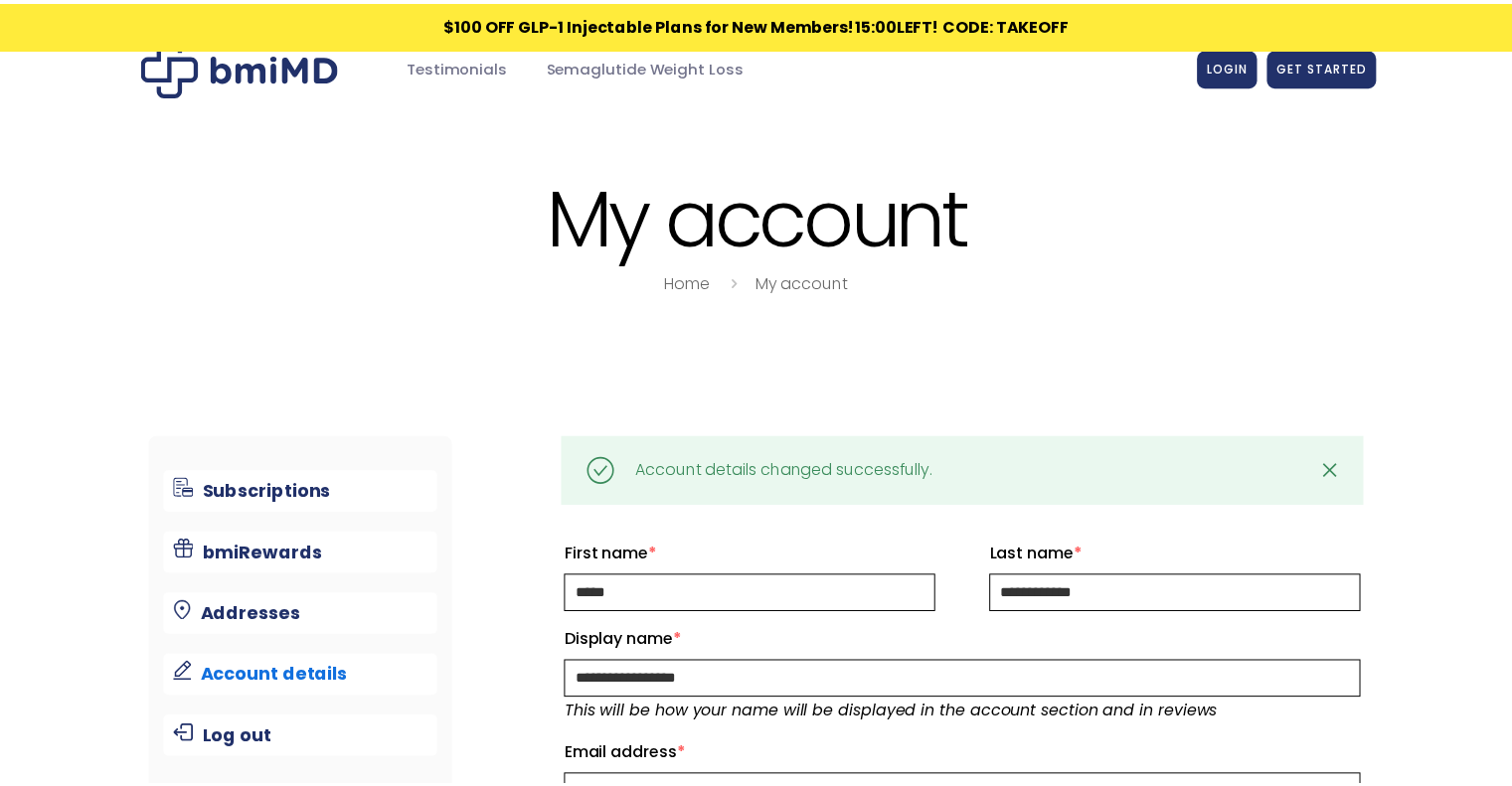 scroll, scrollTop: 0, scrollLeft: 0, axis: both 